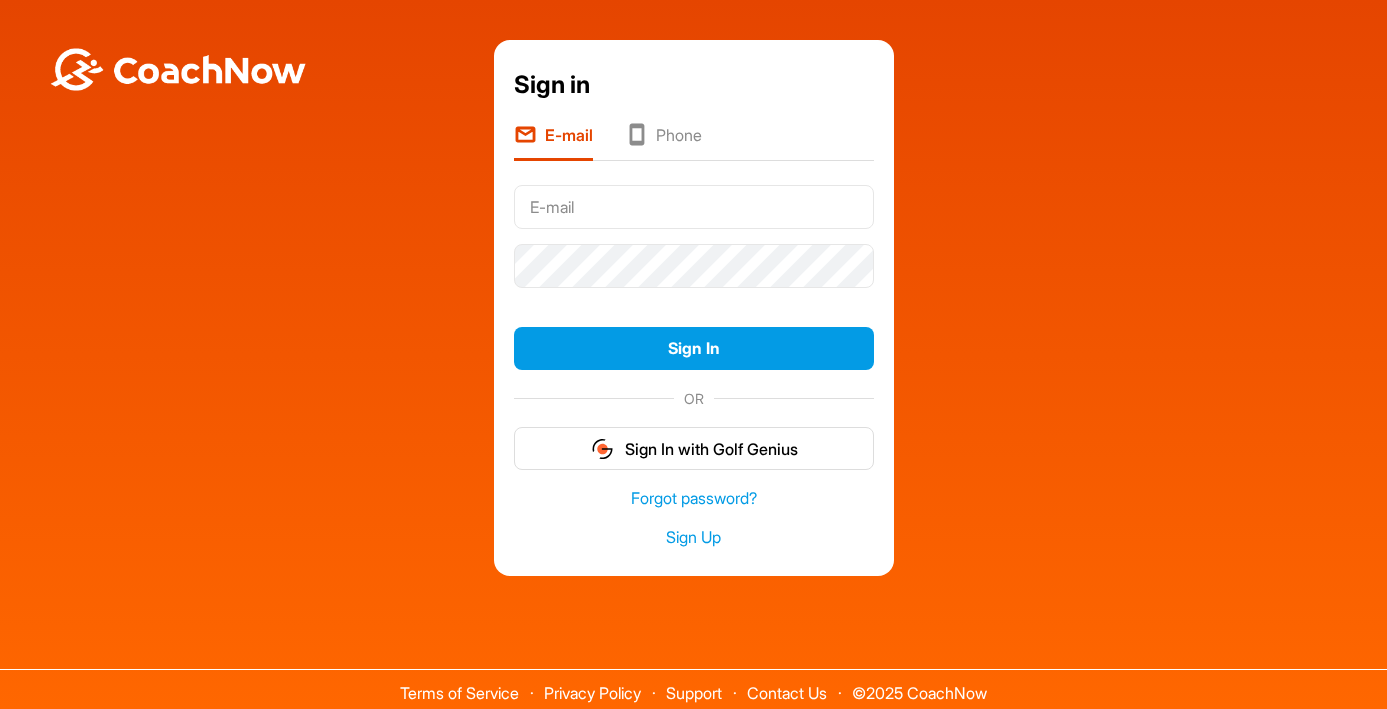 scroll, scrollTop: 0, scrollLeft: 0, axis: both 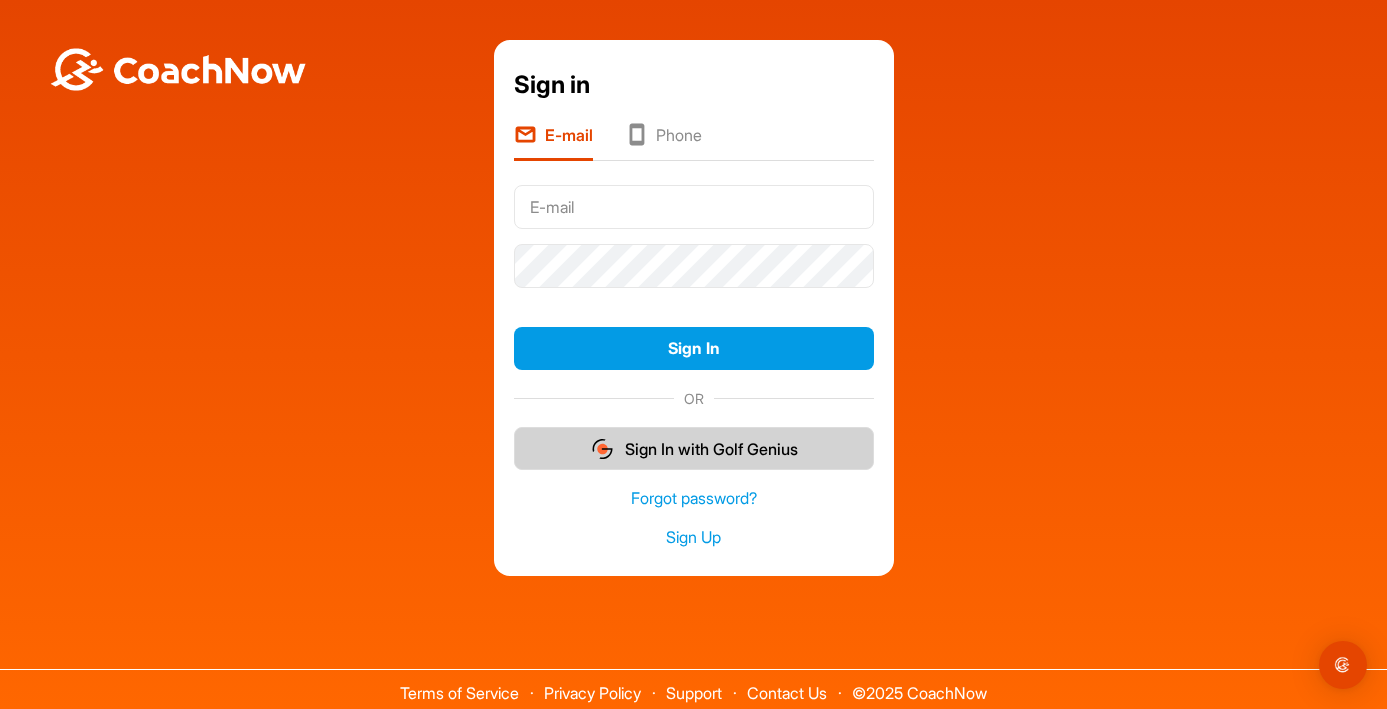 click on "Sign In with Golf Genius" at bounding box center (694, 448) 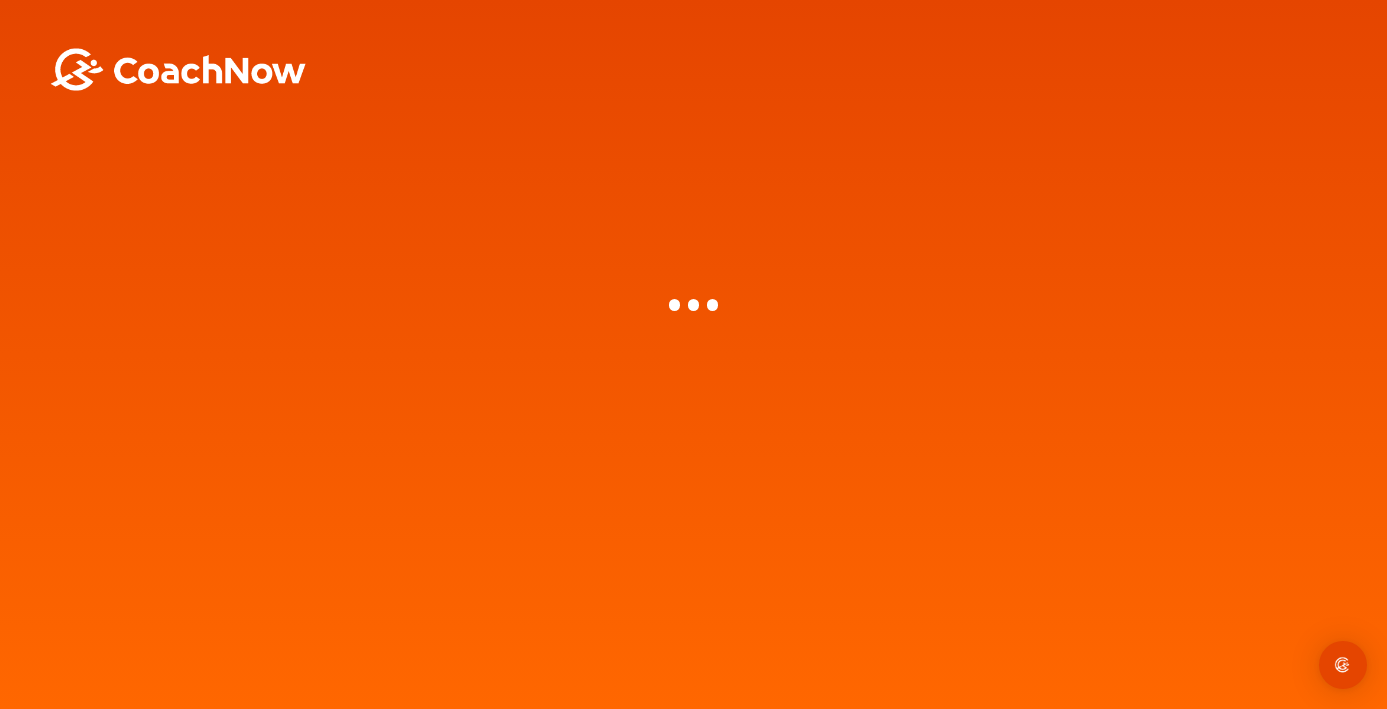 scroll, scrollTop: 0, scrollLeft: 0, axis: both 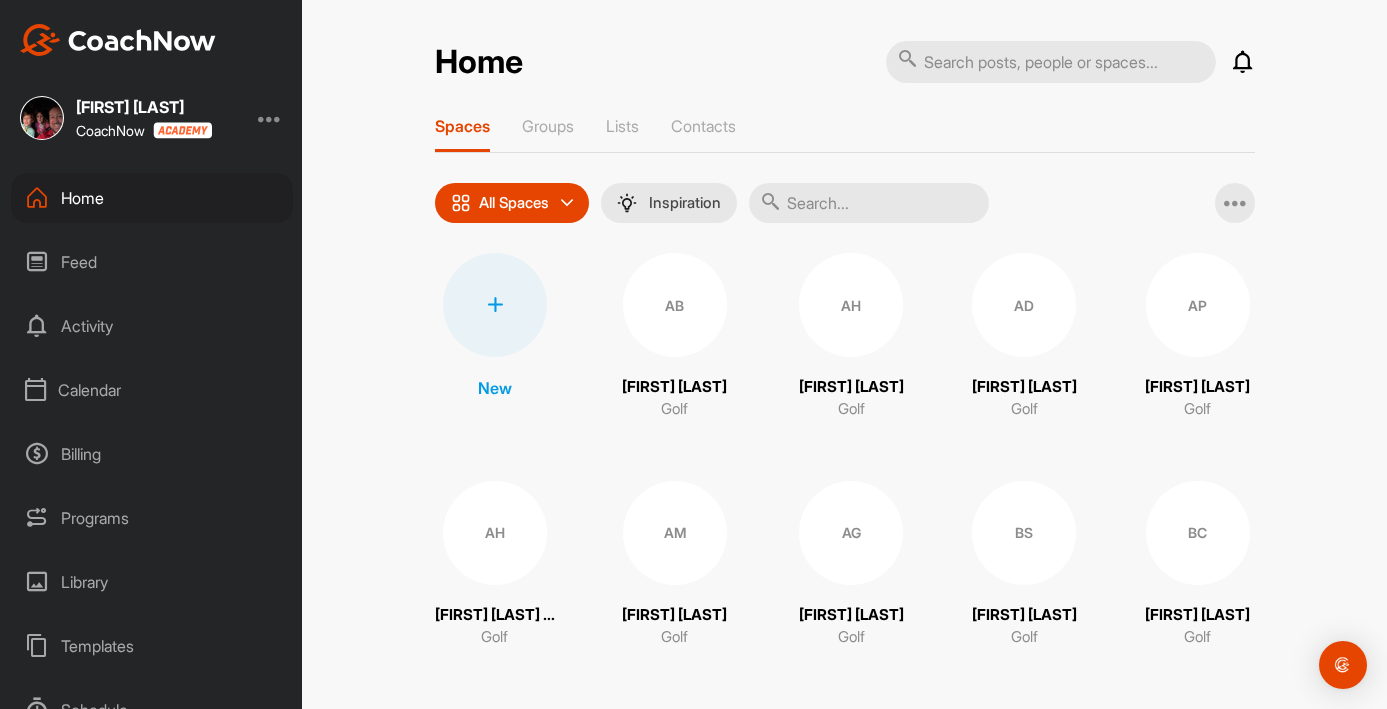 click at bounding box center (869, 203) 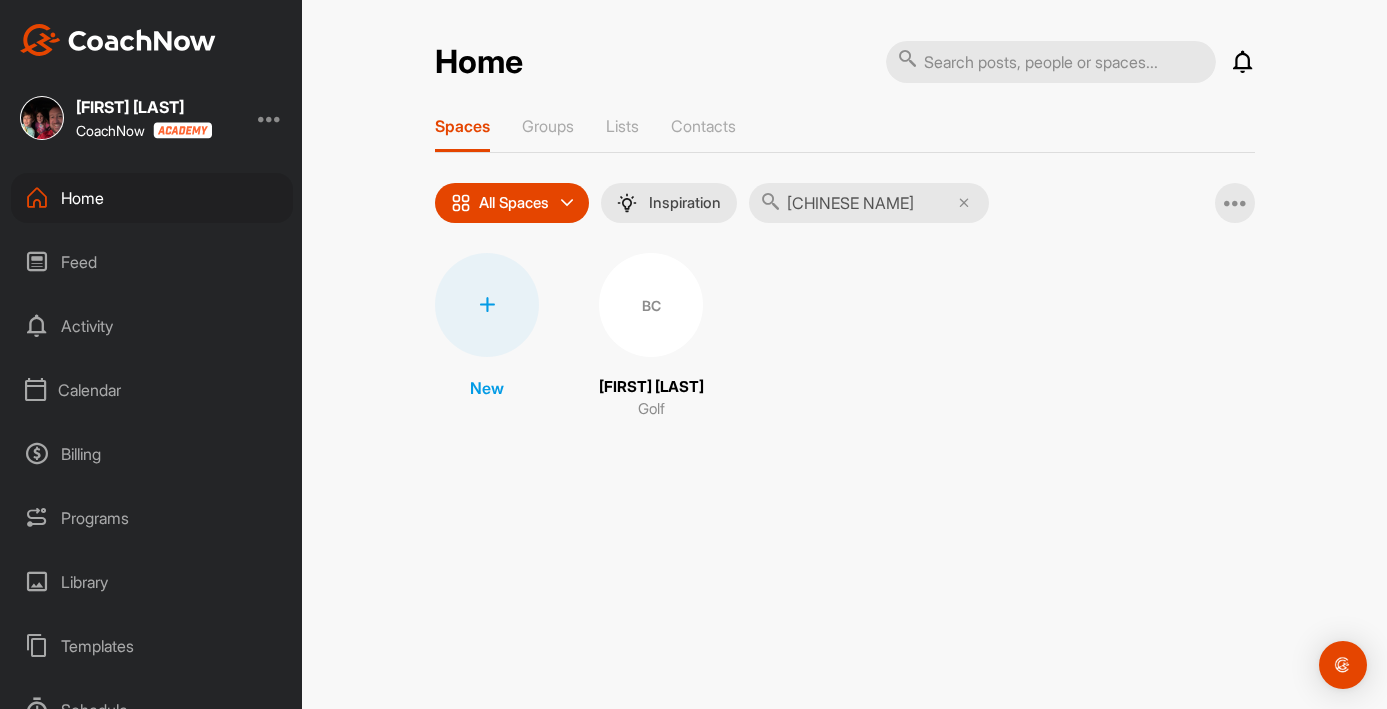 type on "[CHINESE NAME]" 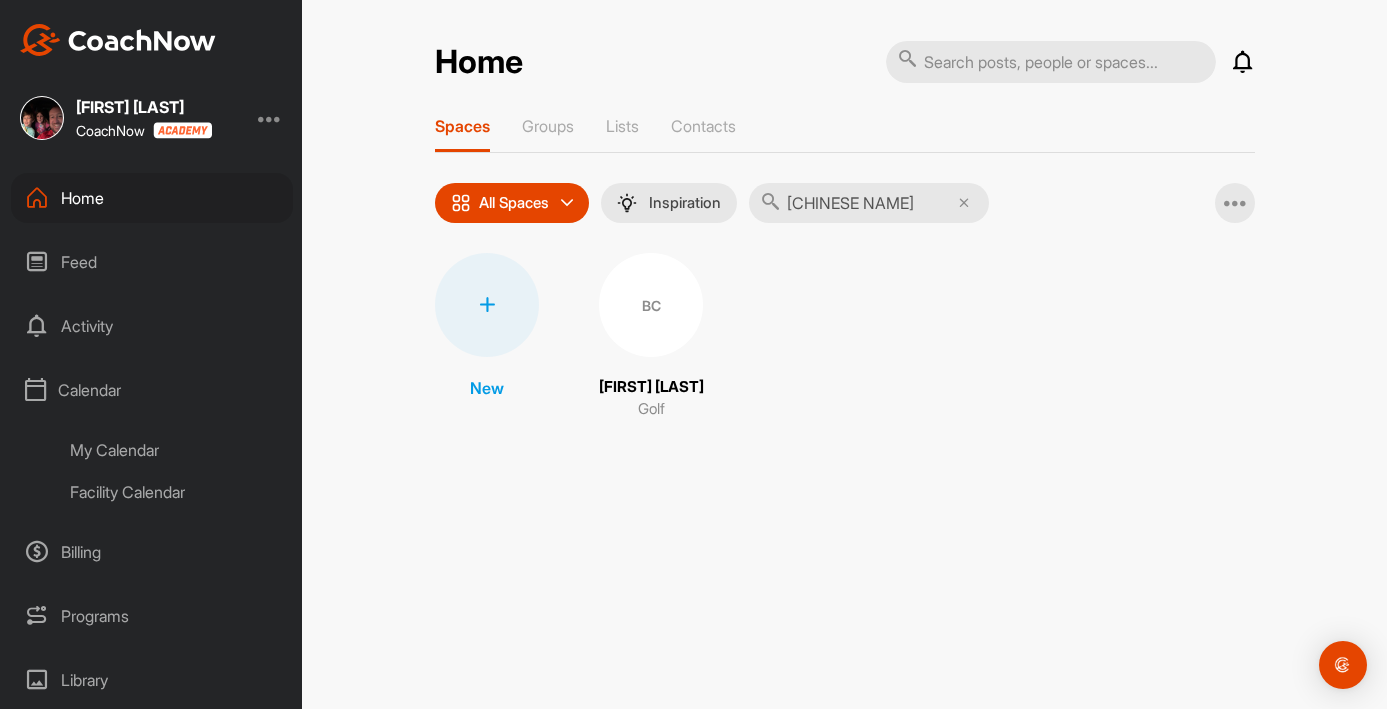 click on "My Calendar" at bounding box center [174, 450] 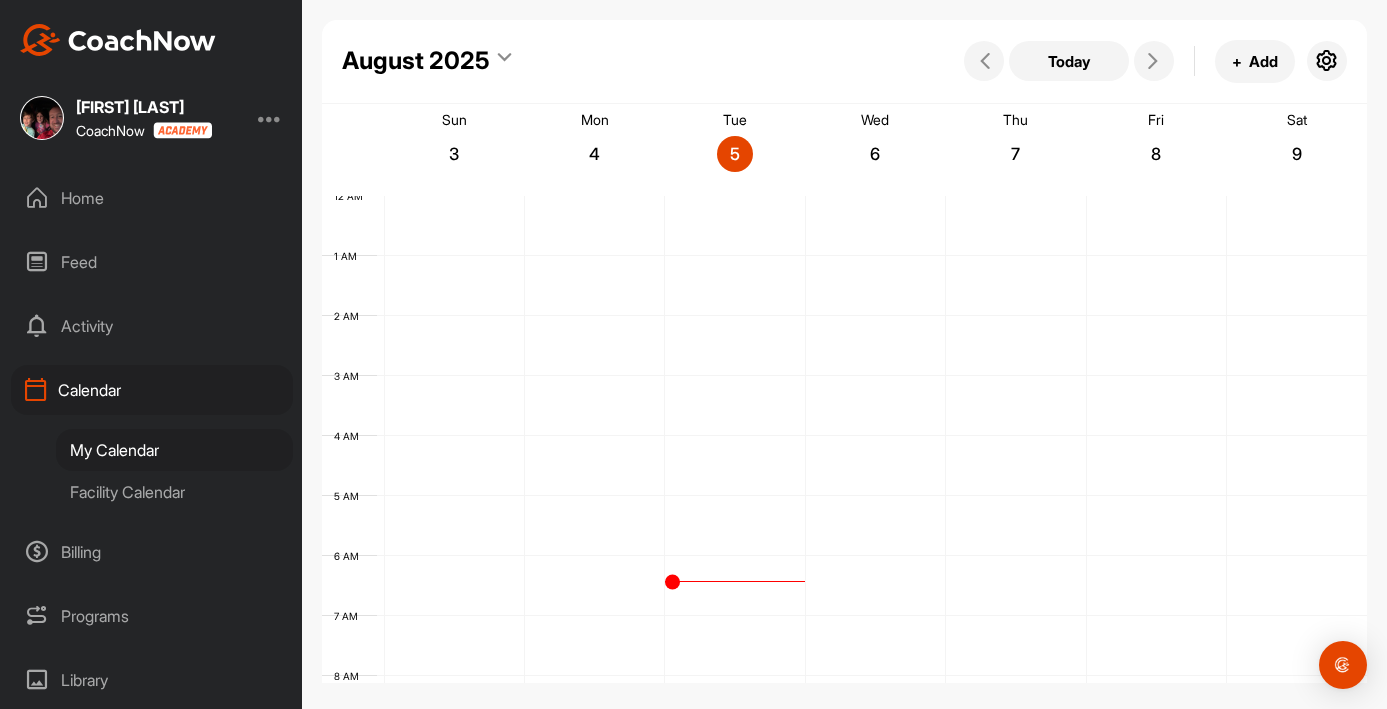 scroll, scrollTop: 346, scrollLeft: 0, axis: vertical 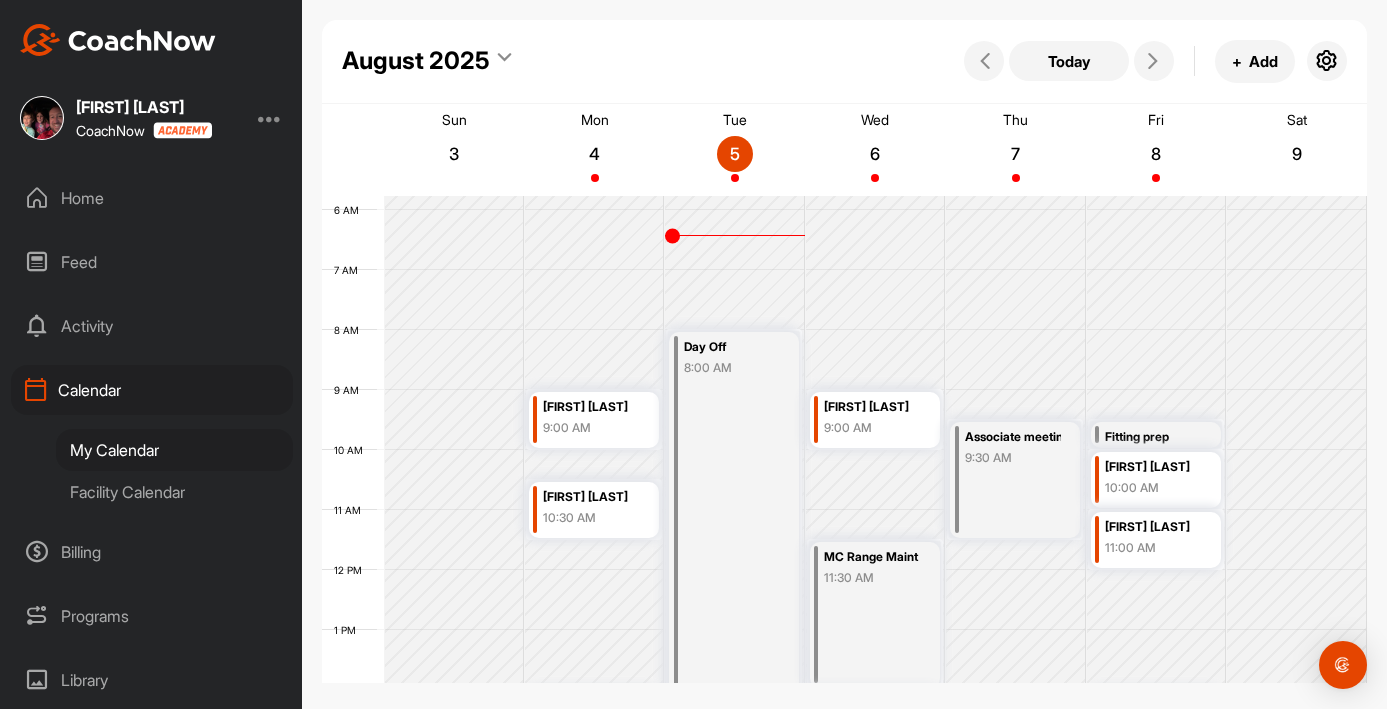 click on "8 AM" at bounding box center [353, 354] 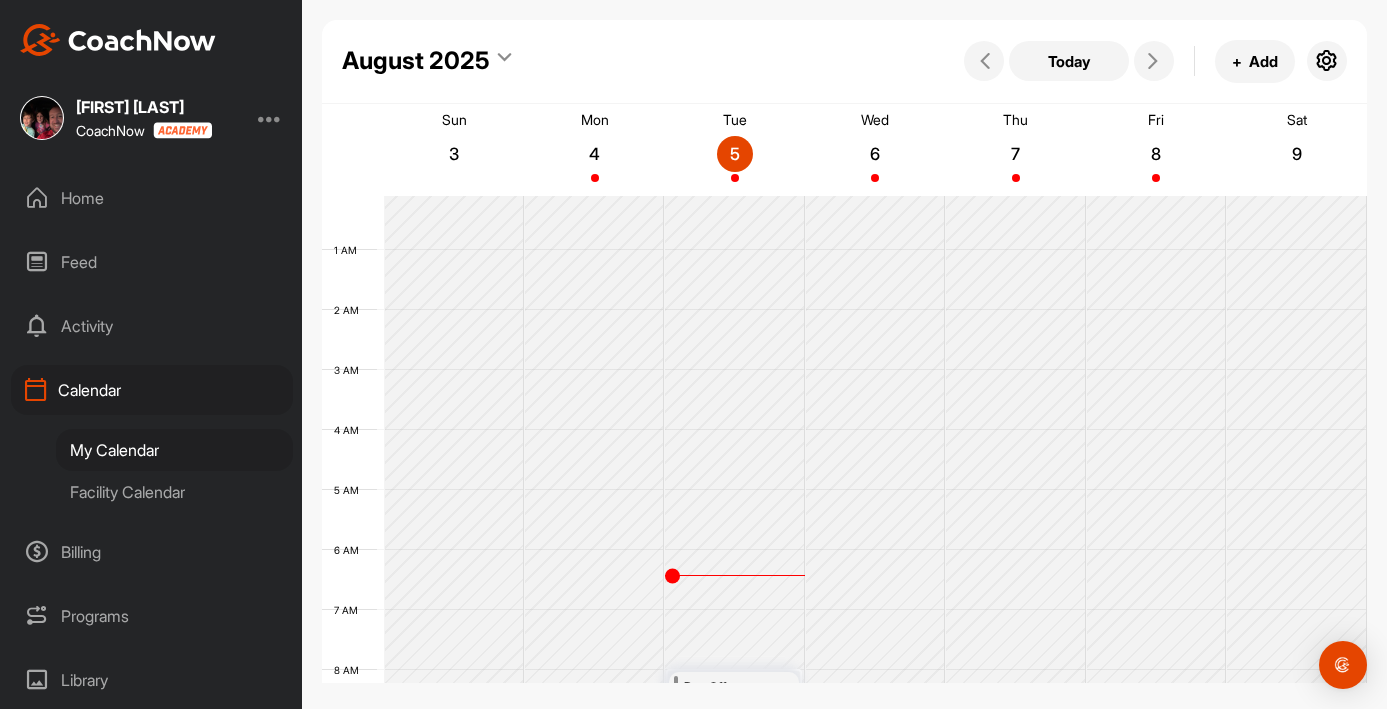 scroll, scrollTop: -1, scrollLeft: 0, axis: vertical 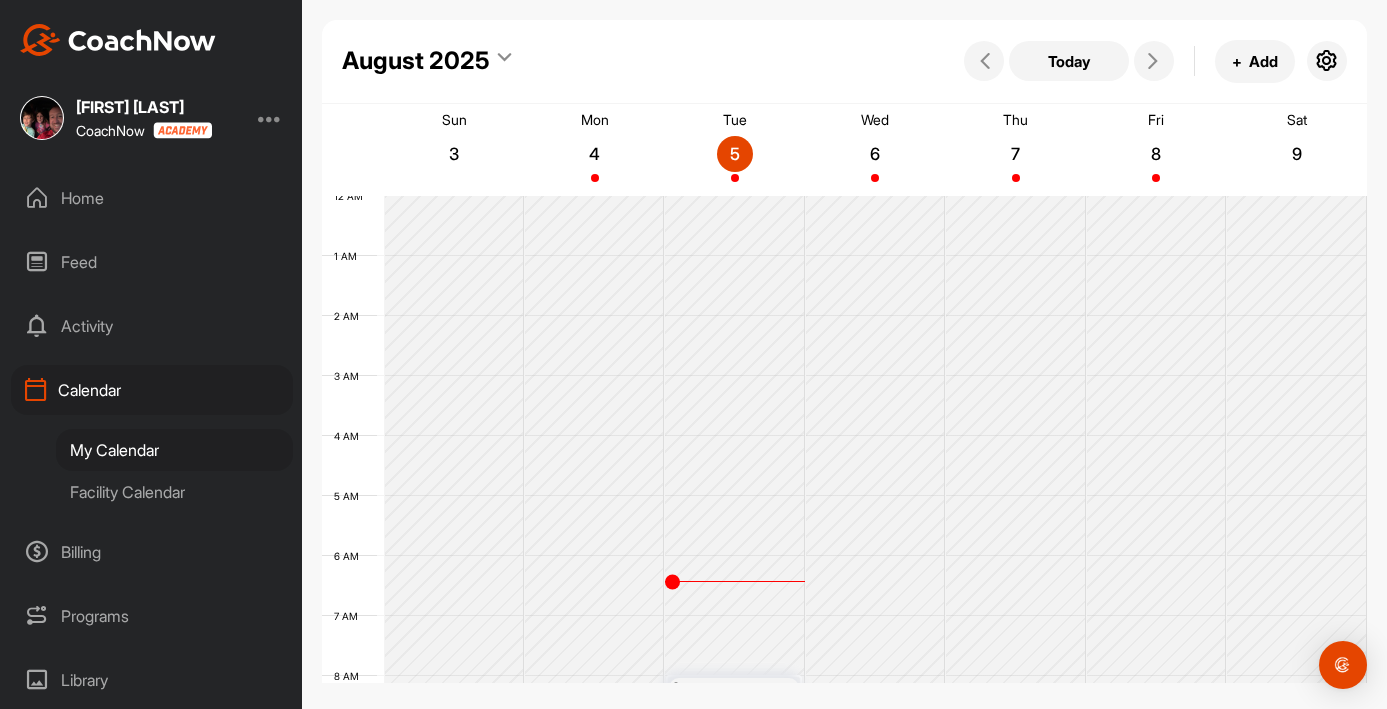 click on "3 AM" at bounding box center (353, 400) 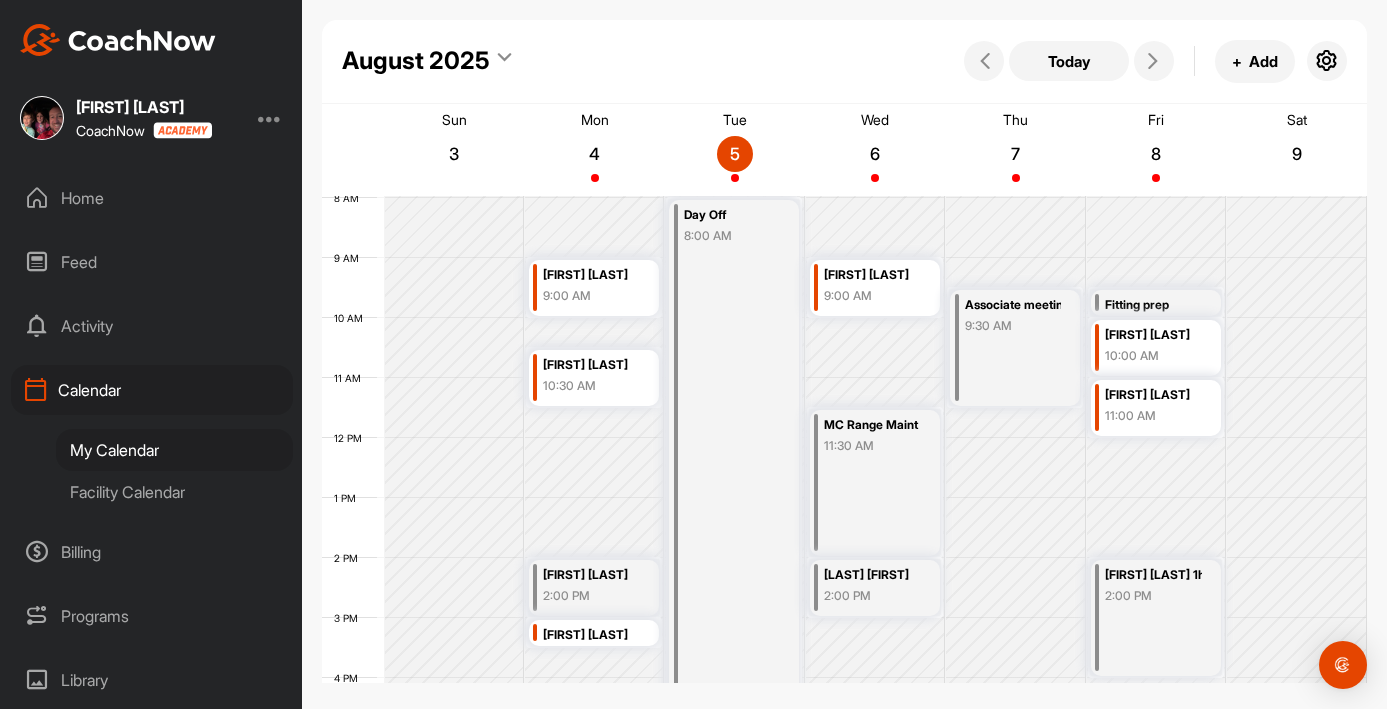scroll, scrollTop: 505, scrollLeft: 0, axis: vertical 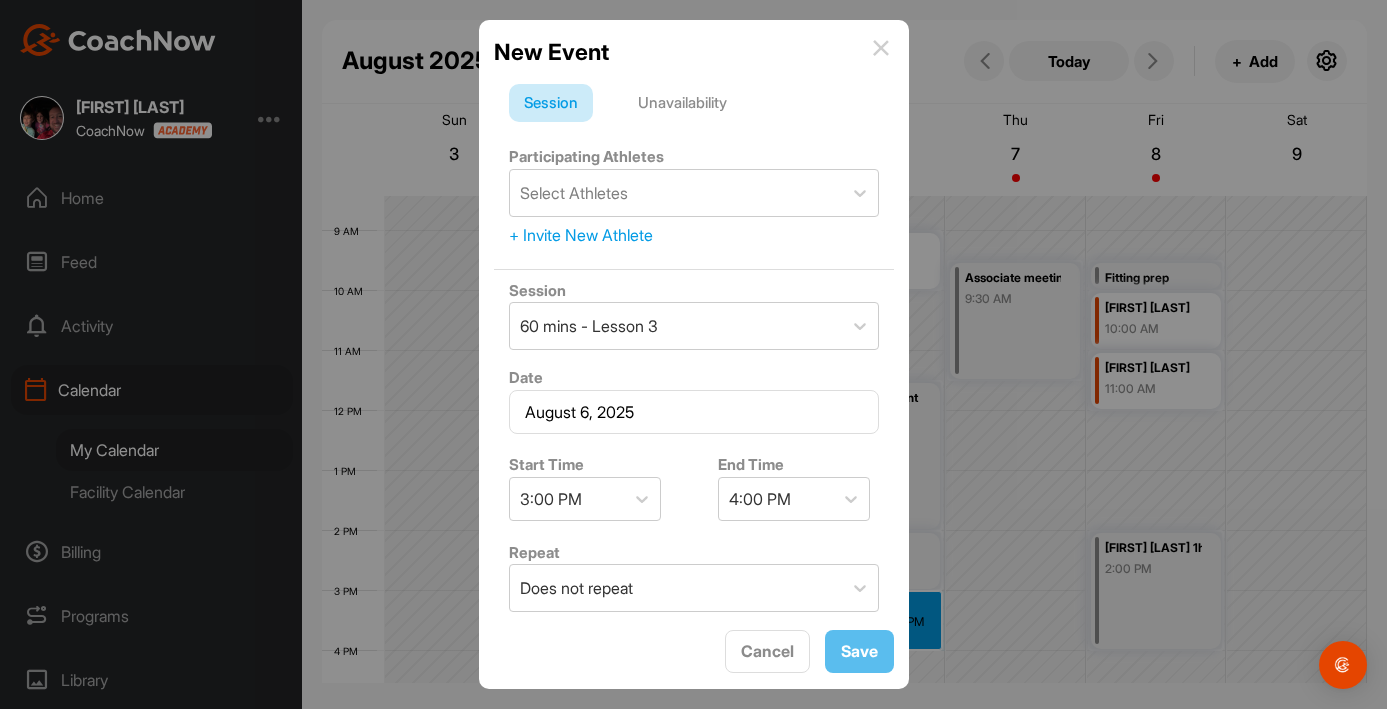 click on "Unavailability" at bounding box center [682, 103] 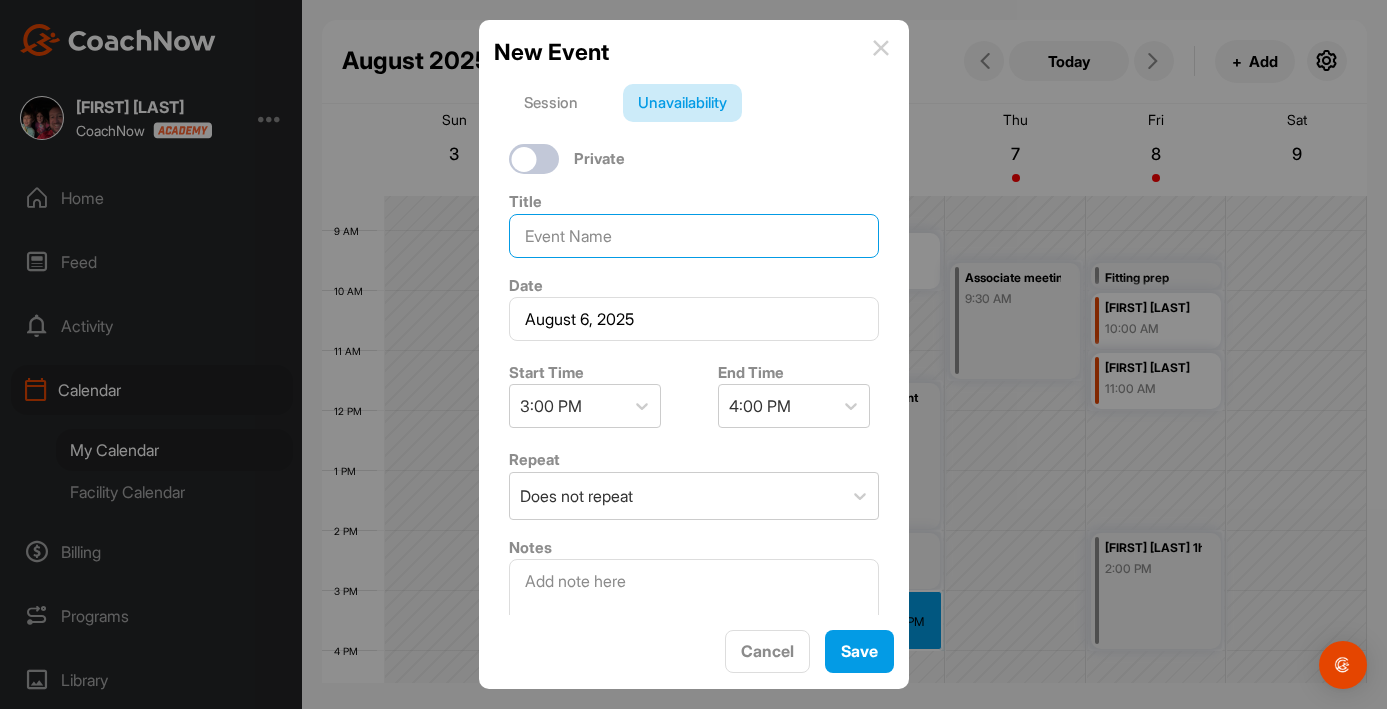 click at bounding box center [694, 236] 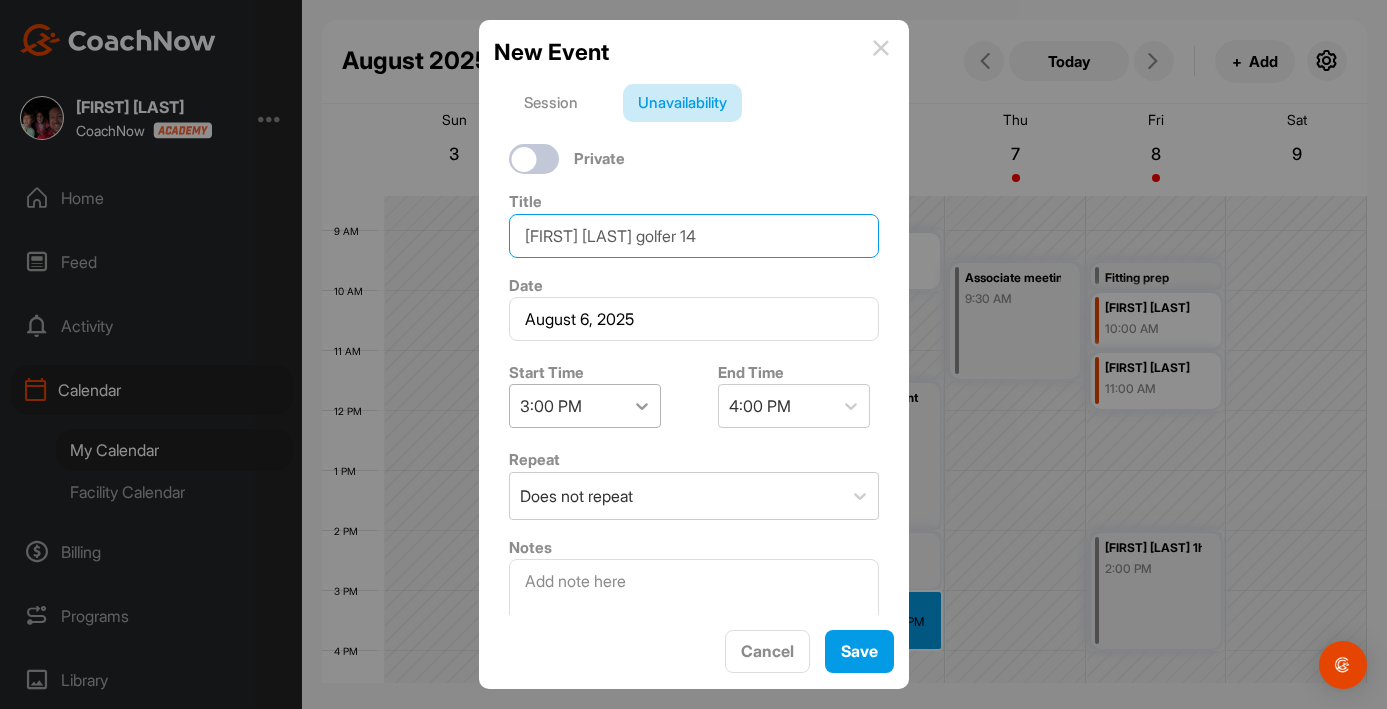 type on "[FIRST] [LAST] golfer 14" 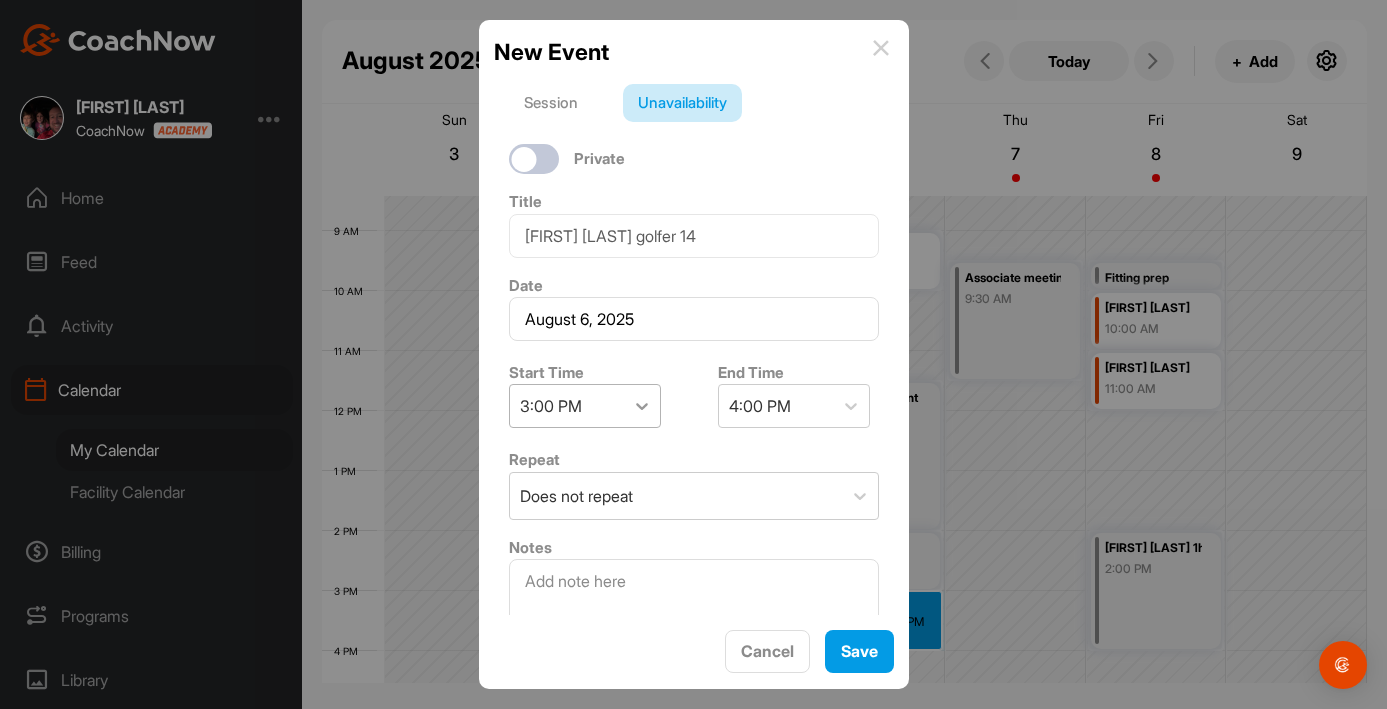 click 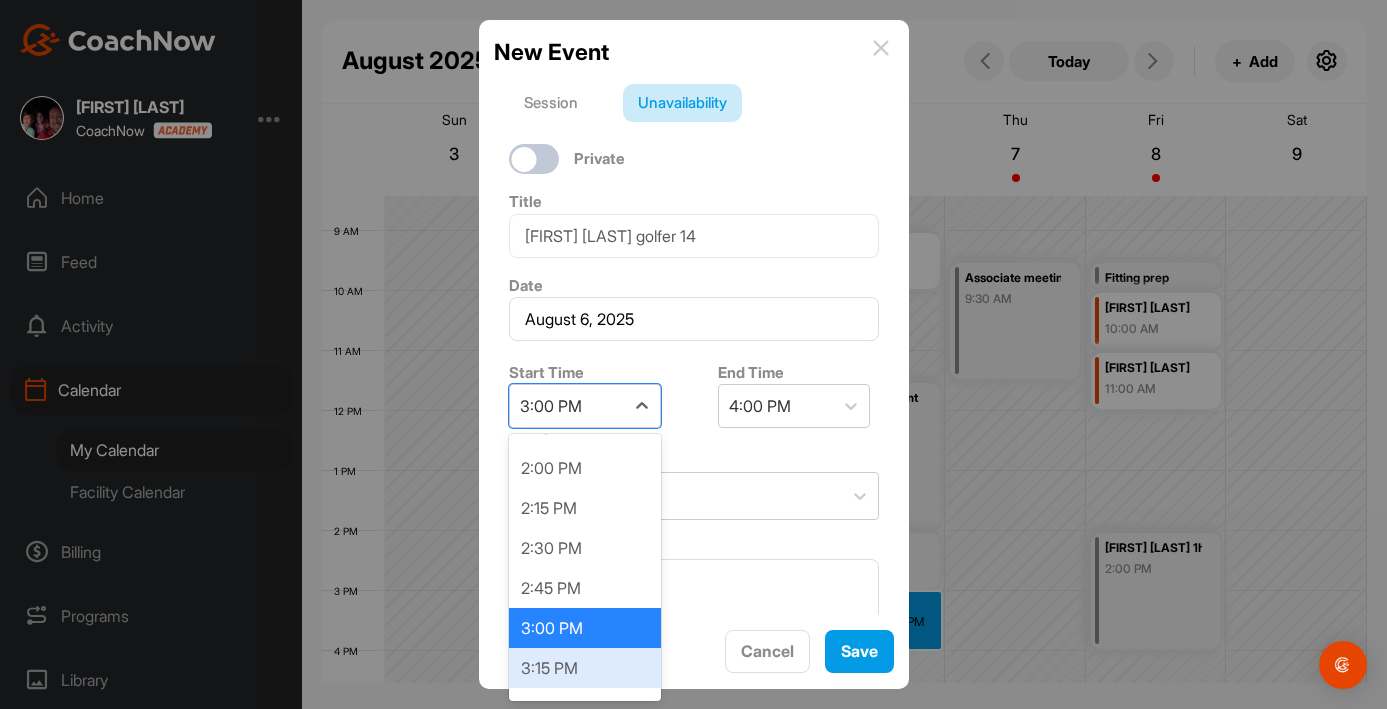 scroll, scrollTop: 2270, scrollLeft: 0, axis: vertical 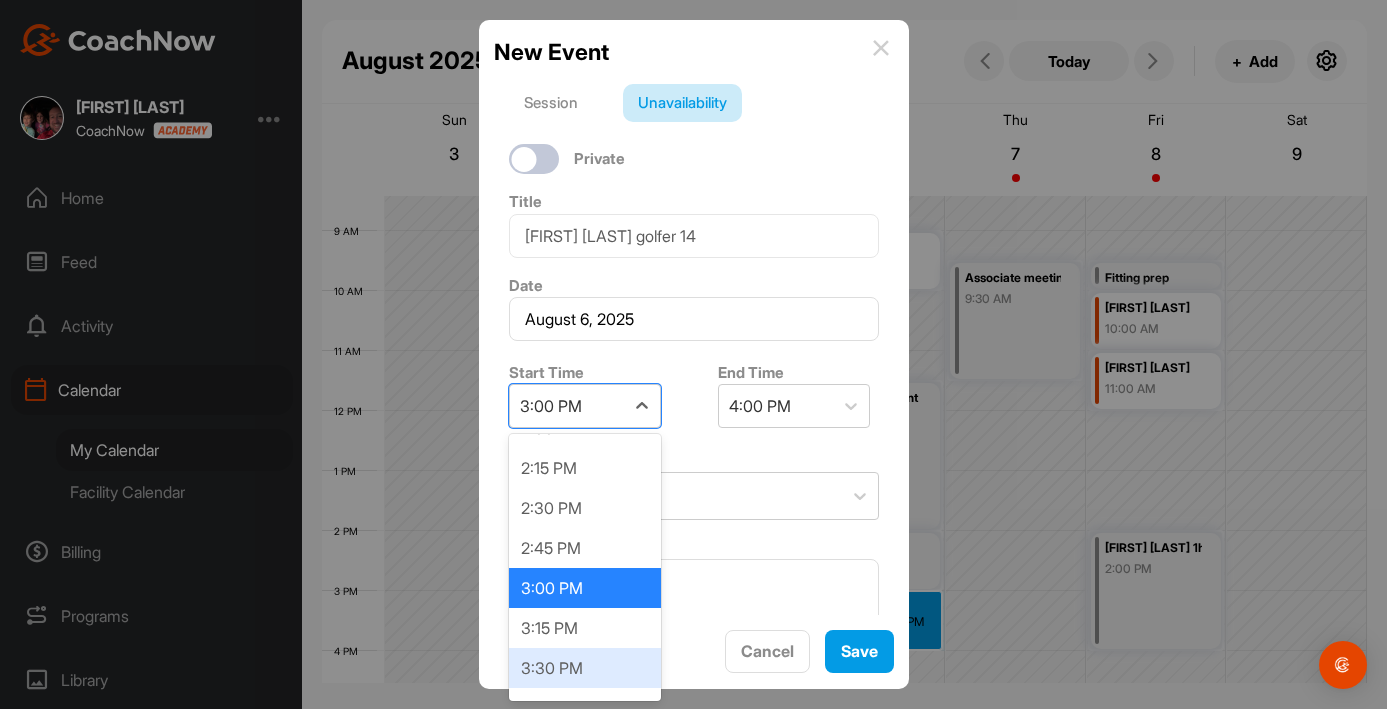 click on "3:30 PM" at bounding box center (585, 668) 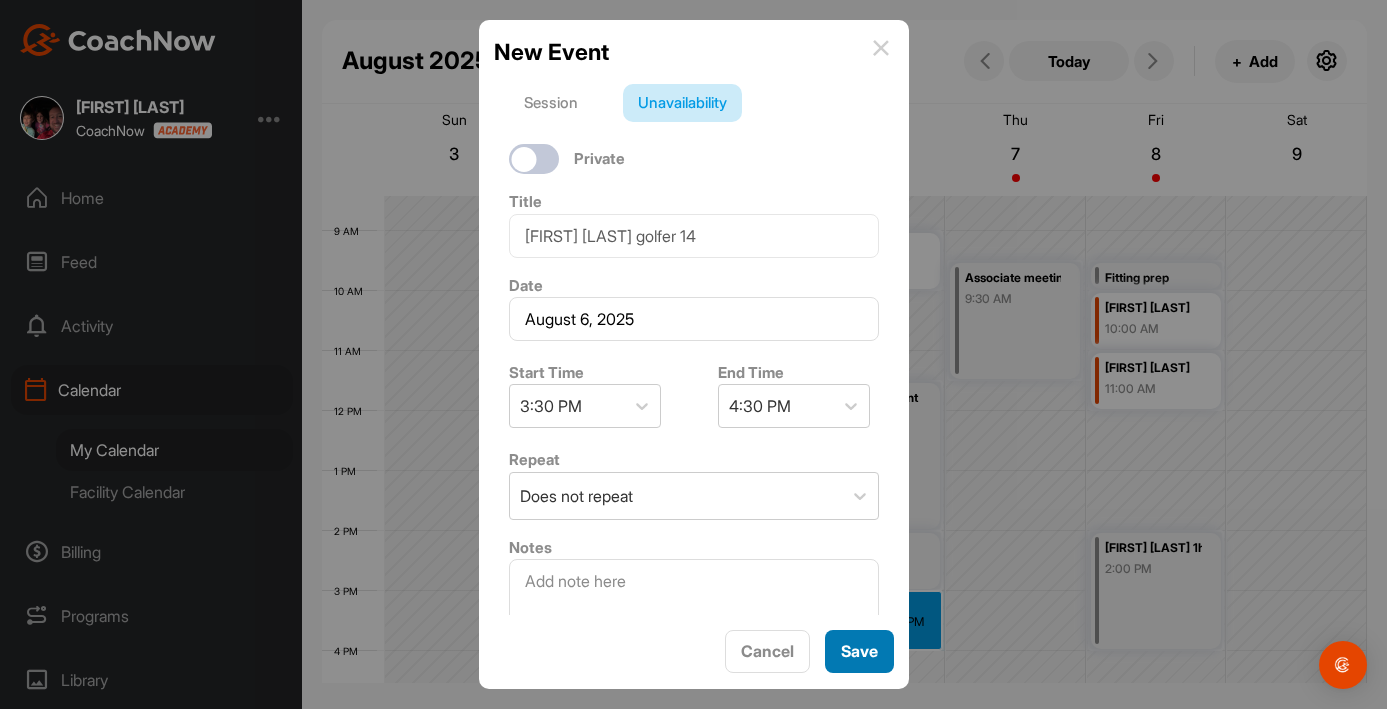 click on "Save" at bounding box center [859, 651] 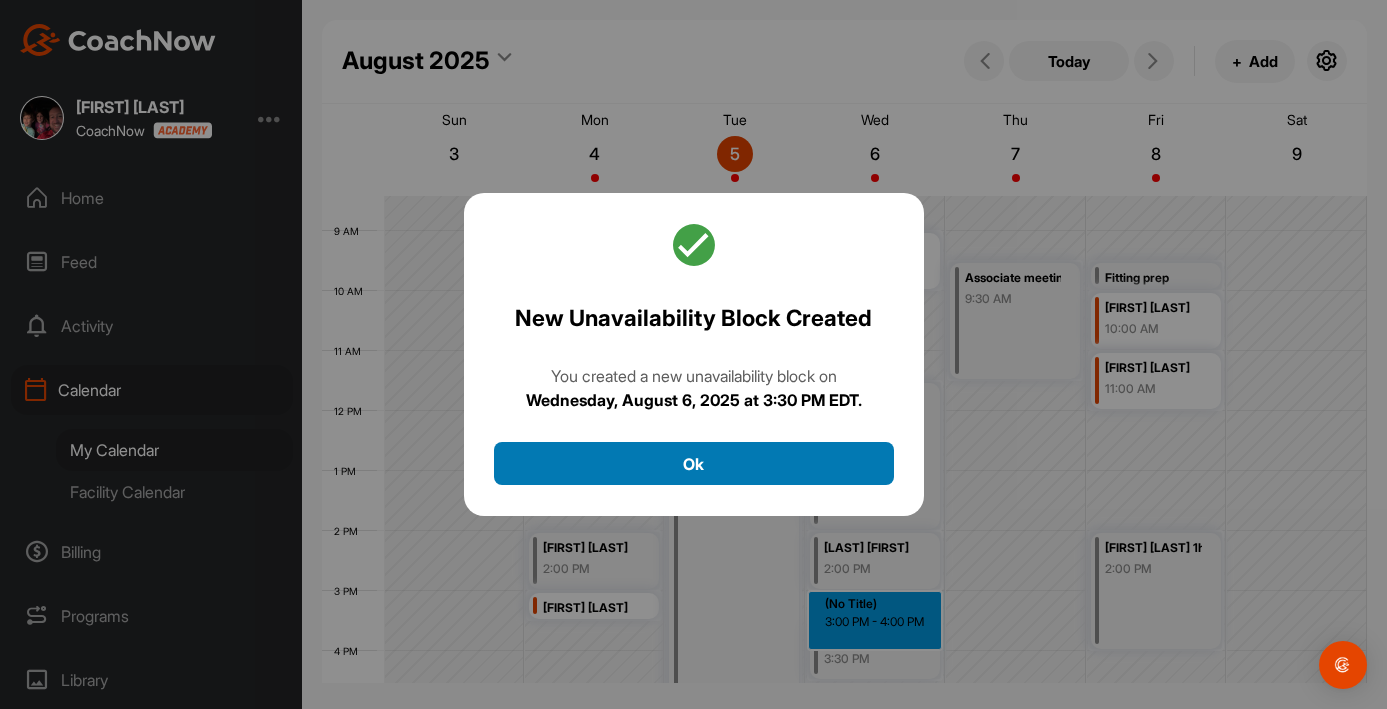 click on "Ok" at bounding box center [694, 463] 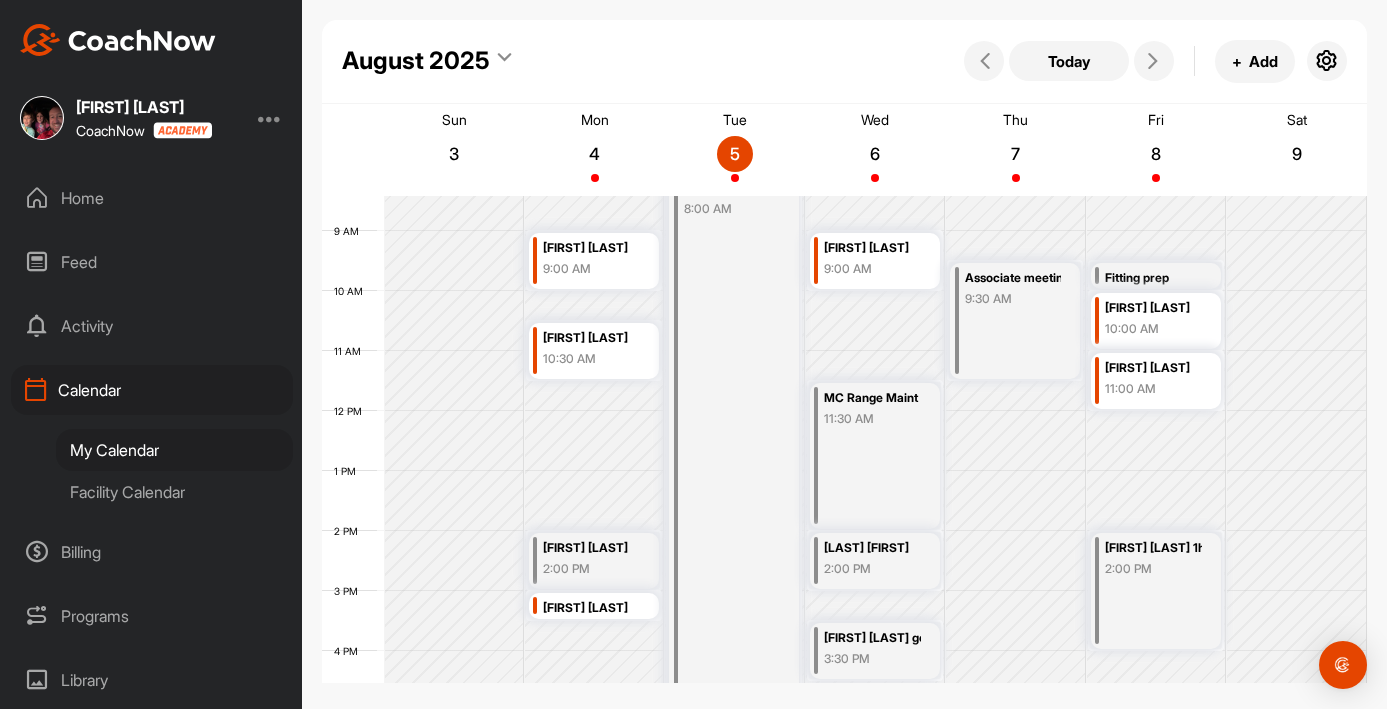 click on "Home" at bounding box center [152, 198] 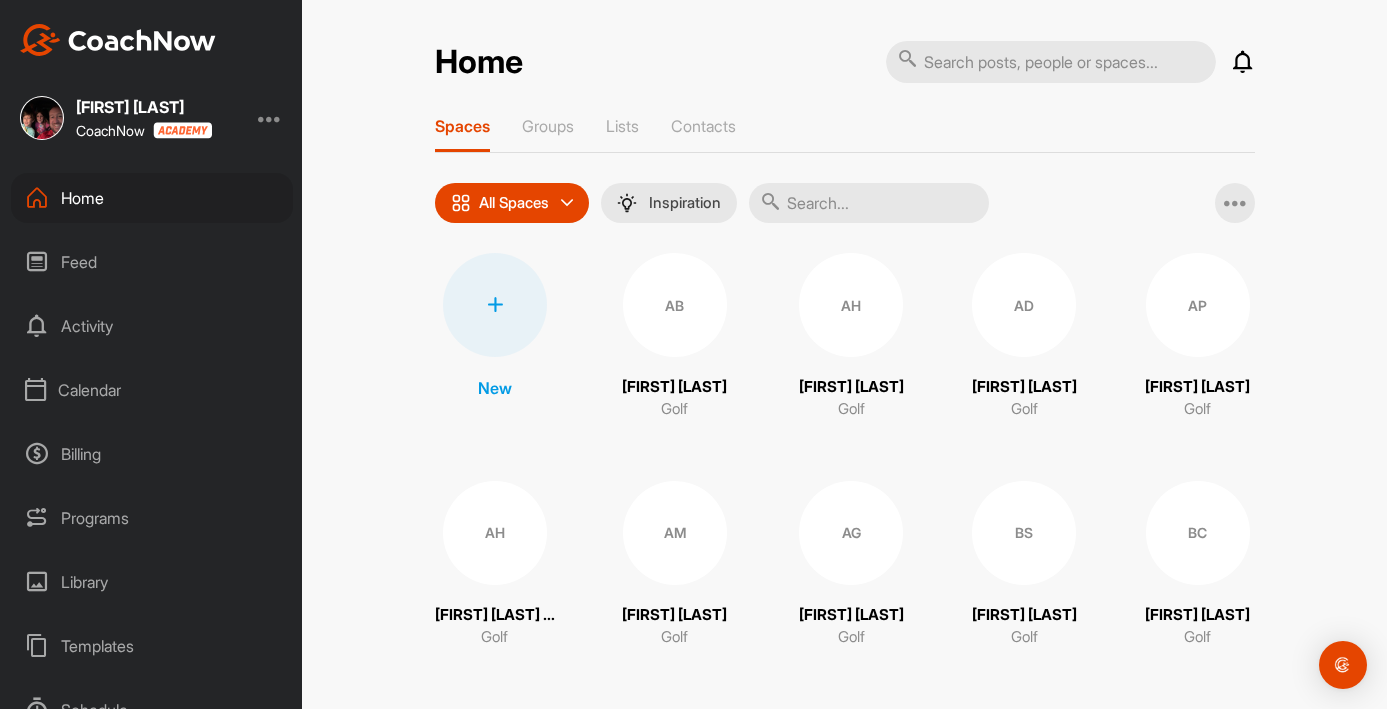 click at bounding box center (869, 203) 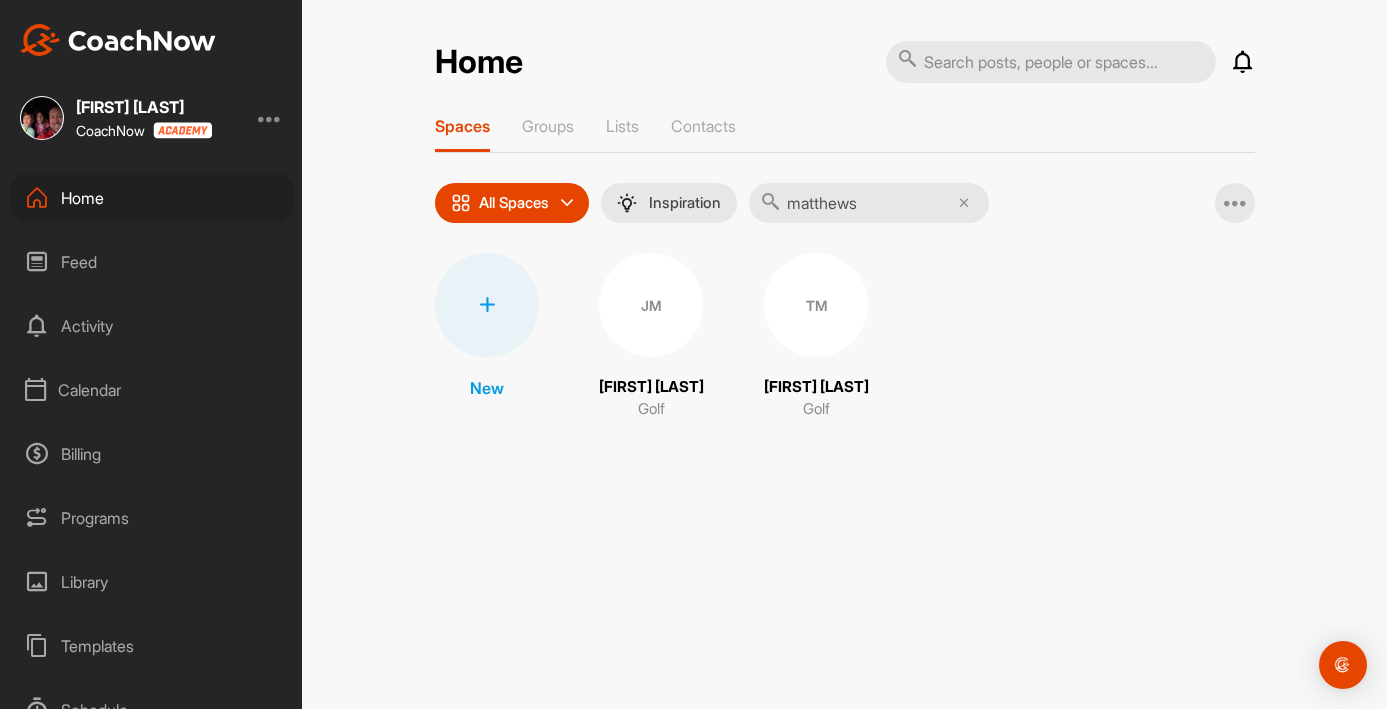 type on "matthews" 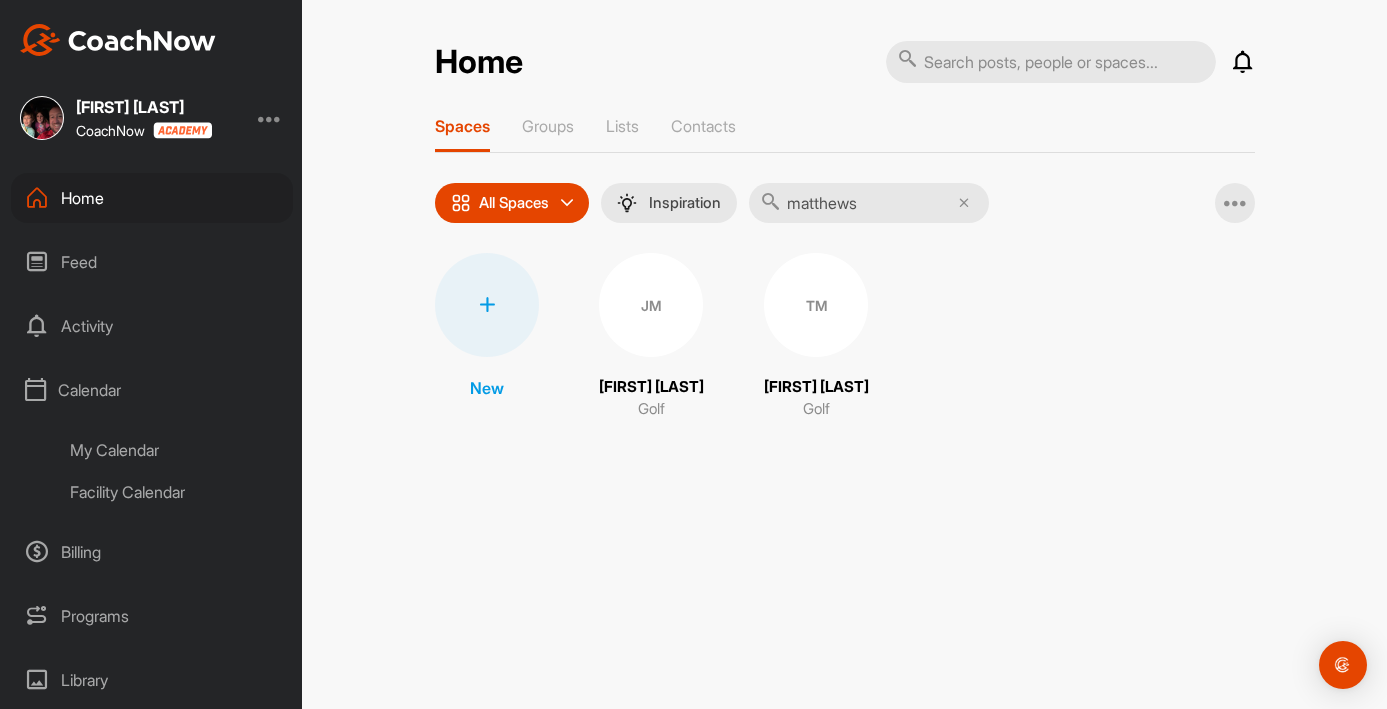click on "My Calendar" at bounding box center [174, 450] 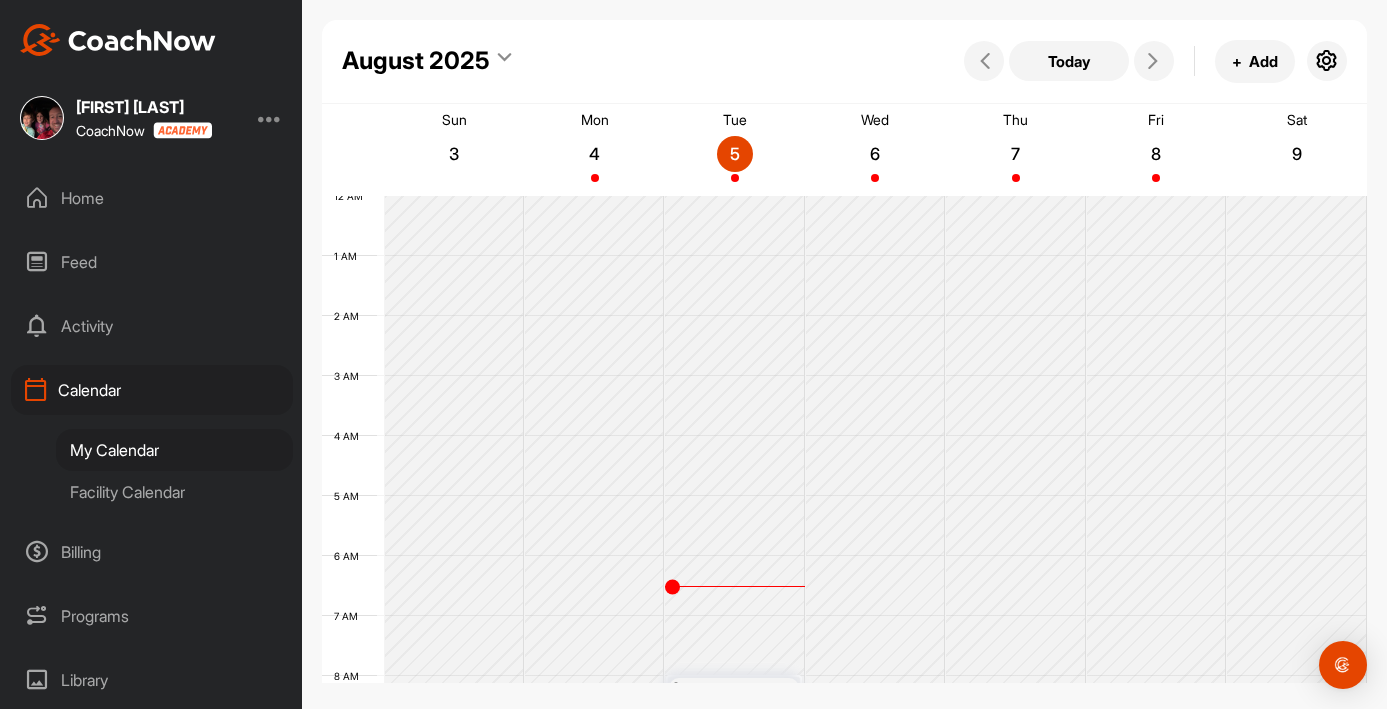 scroll, scrollTop: 346, scrollLeft: 0, axis: vertical 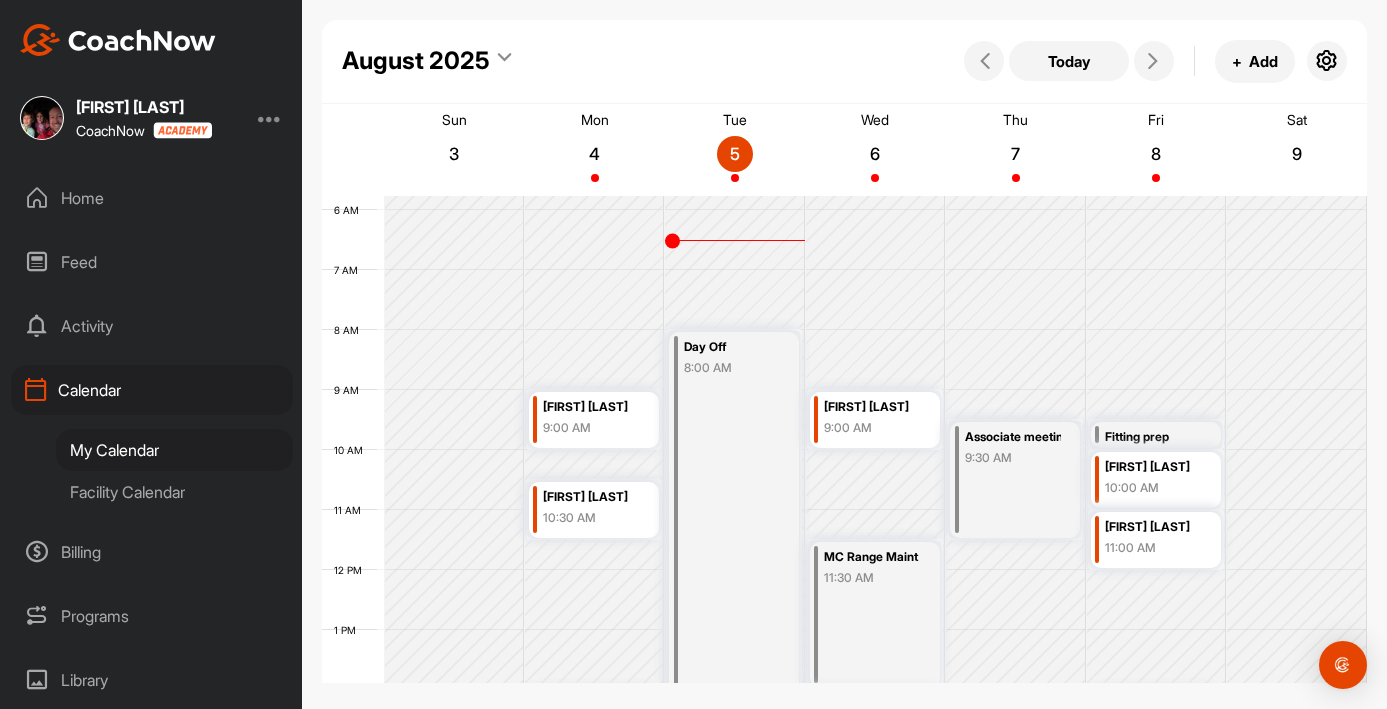 click on "9 AM" at bounding box center [353, 414] 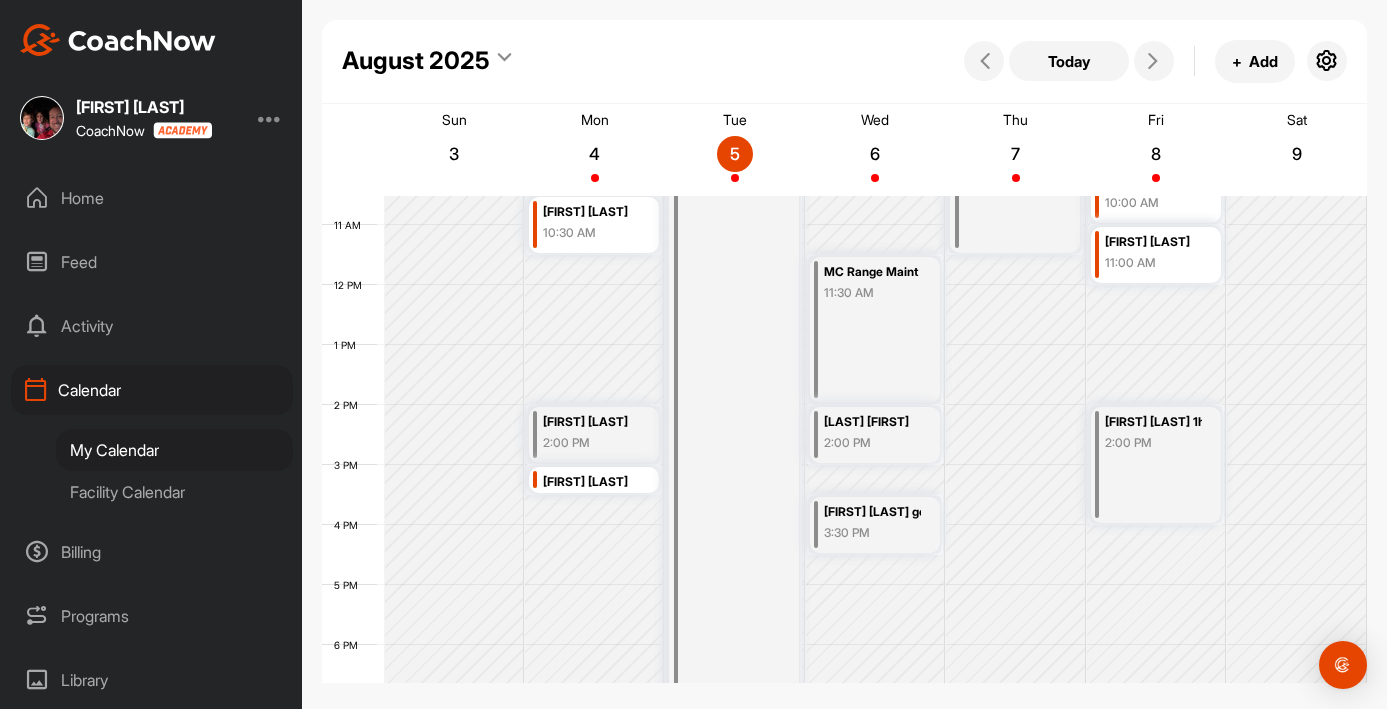 scroll, scrollTop: 683, scrollLeft: 0, axis: vertical 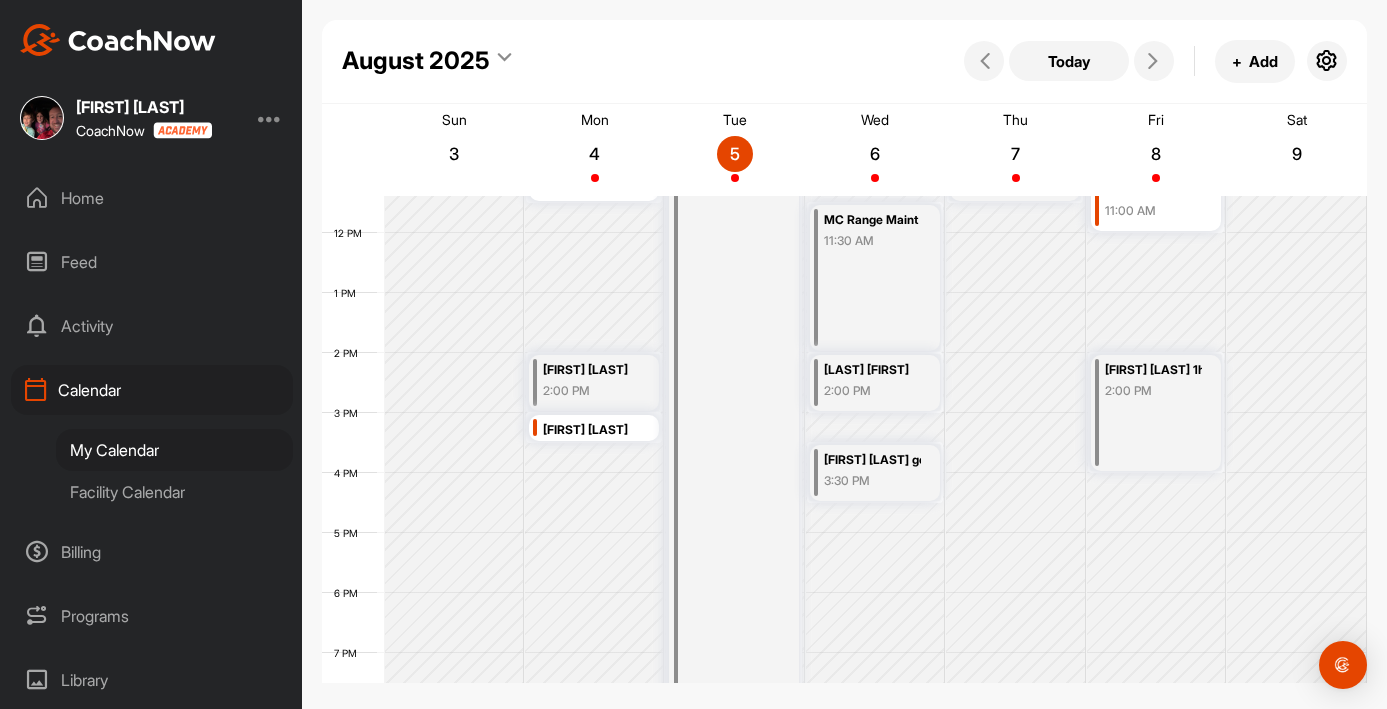 click on "[LAST] [FIRST]" at bounding box center [872, 370] 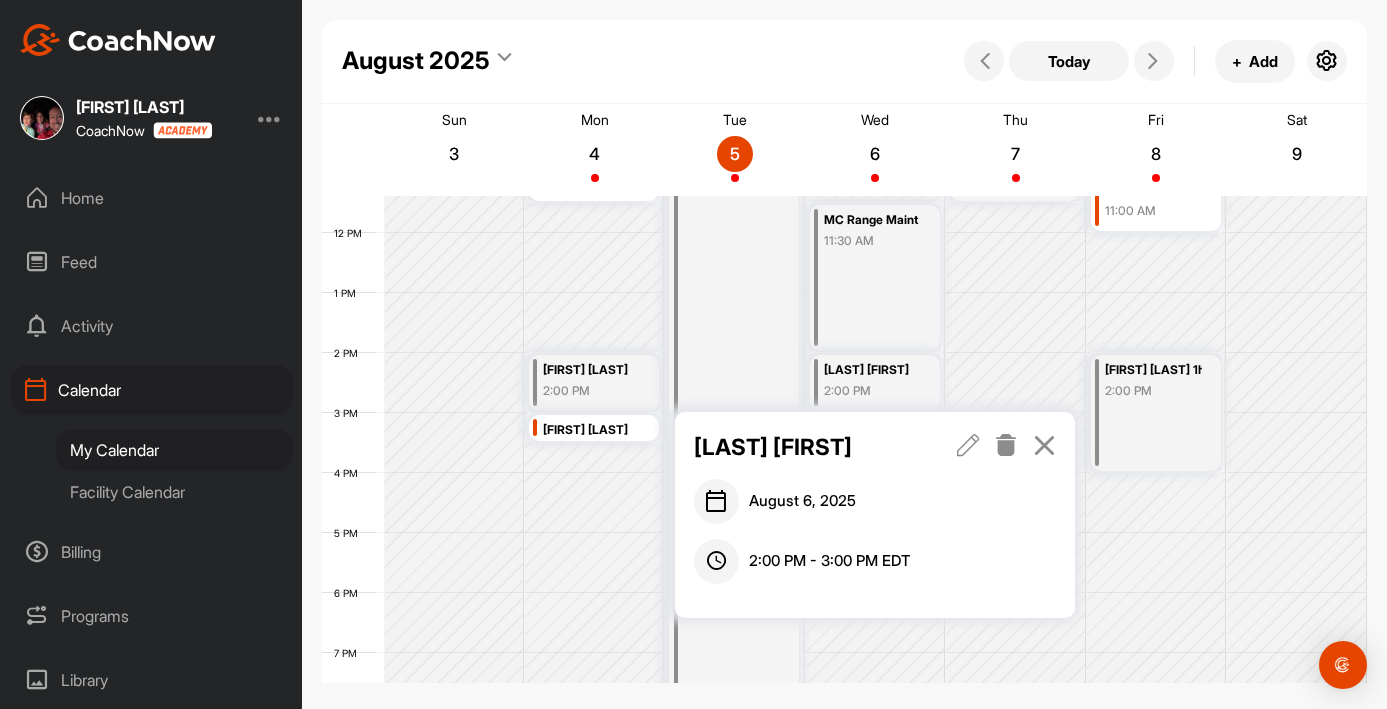 click at bounding box center (1006, 445) 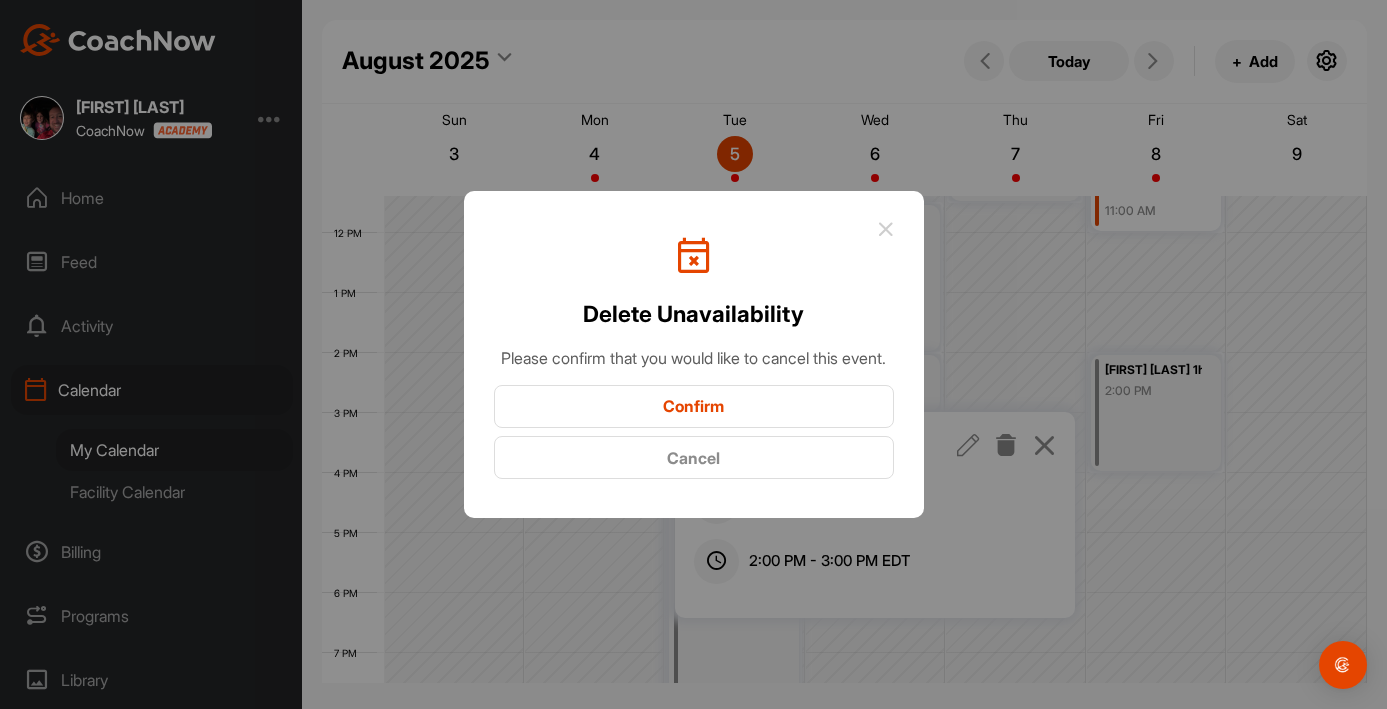 click on "Confirm" at bounding box center (694, 406) 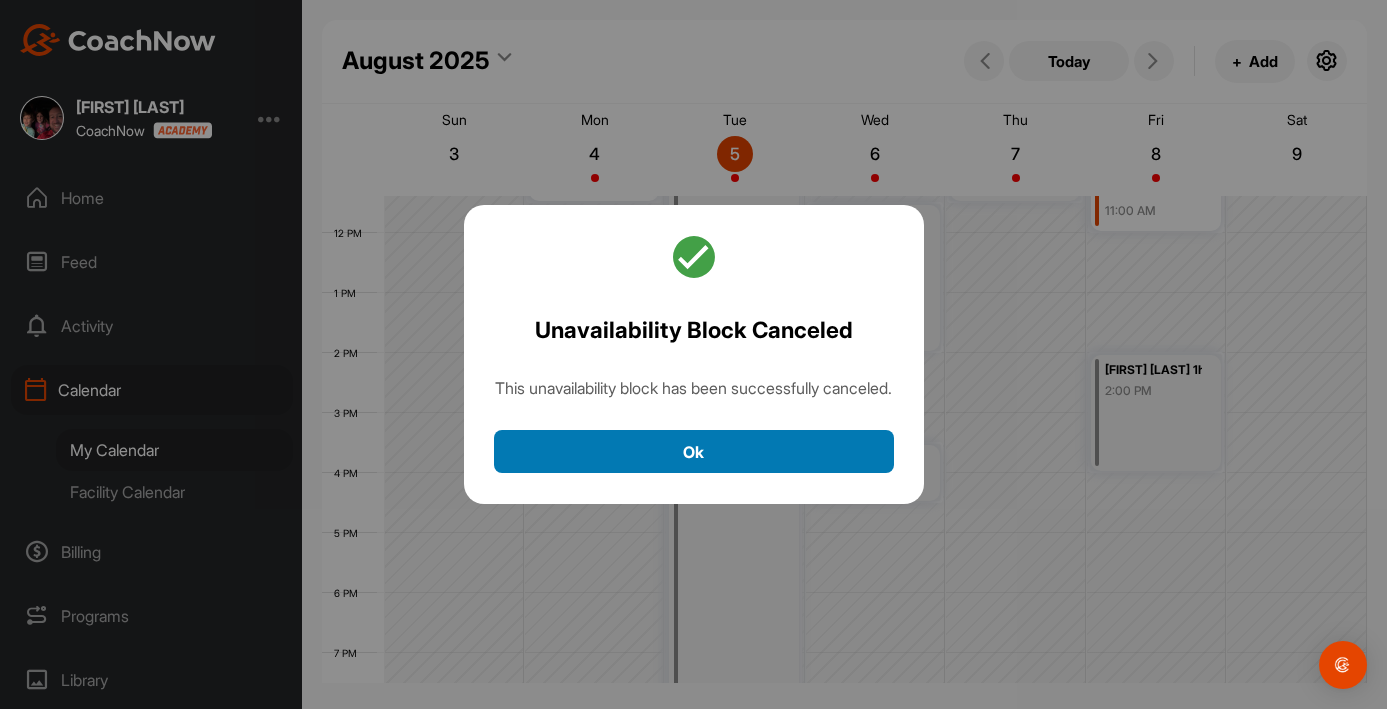 click on "Ok" at bounding box center [694, 451] 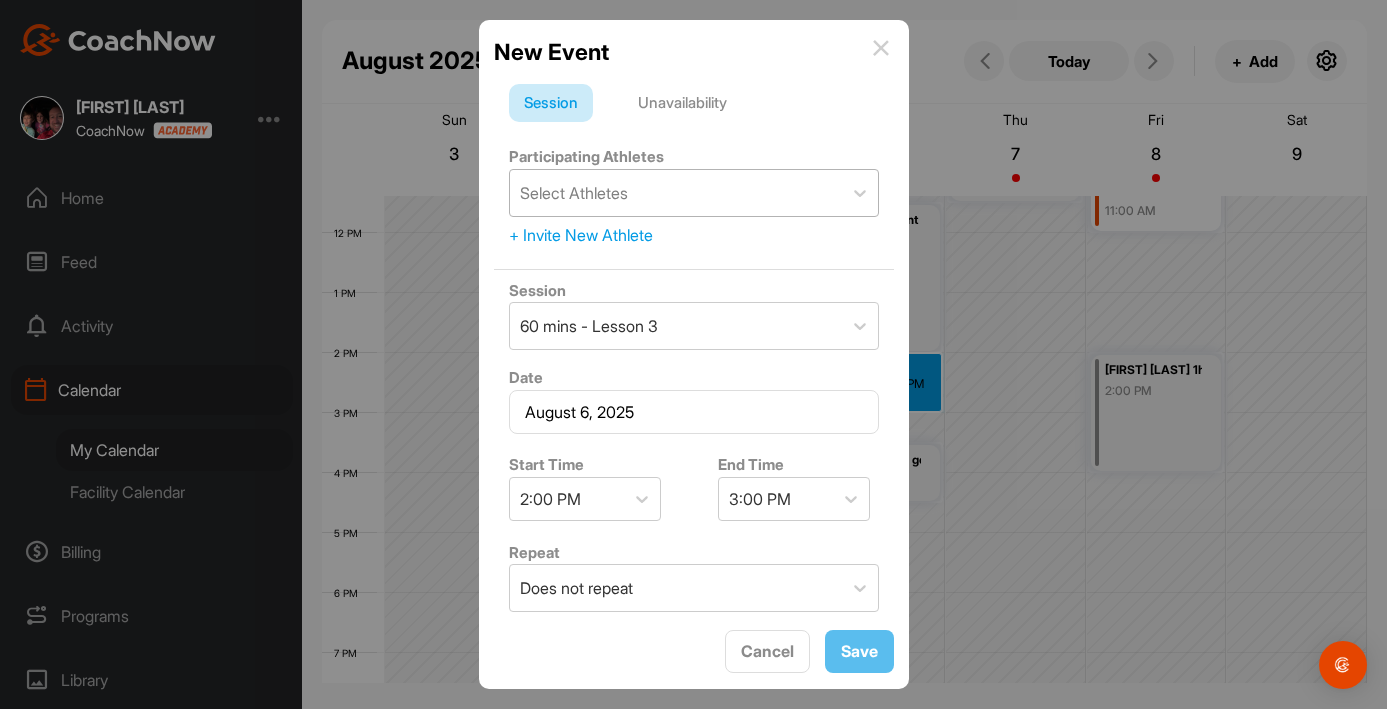 click on "Select Athletes" at bounding box center [676, 193] 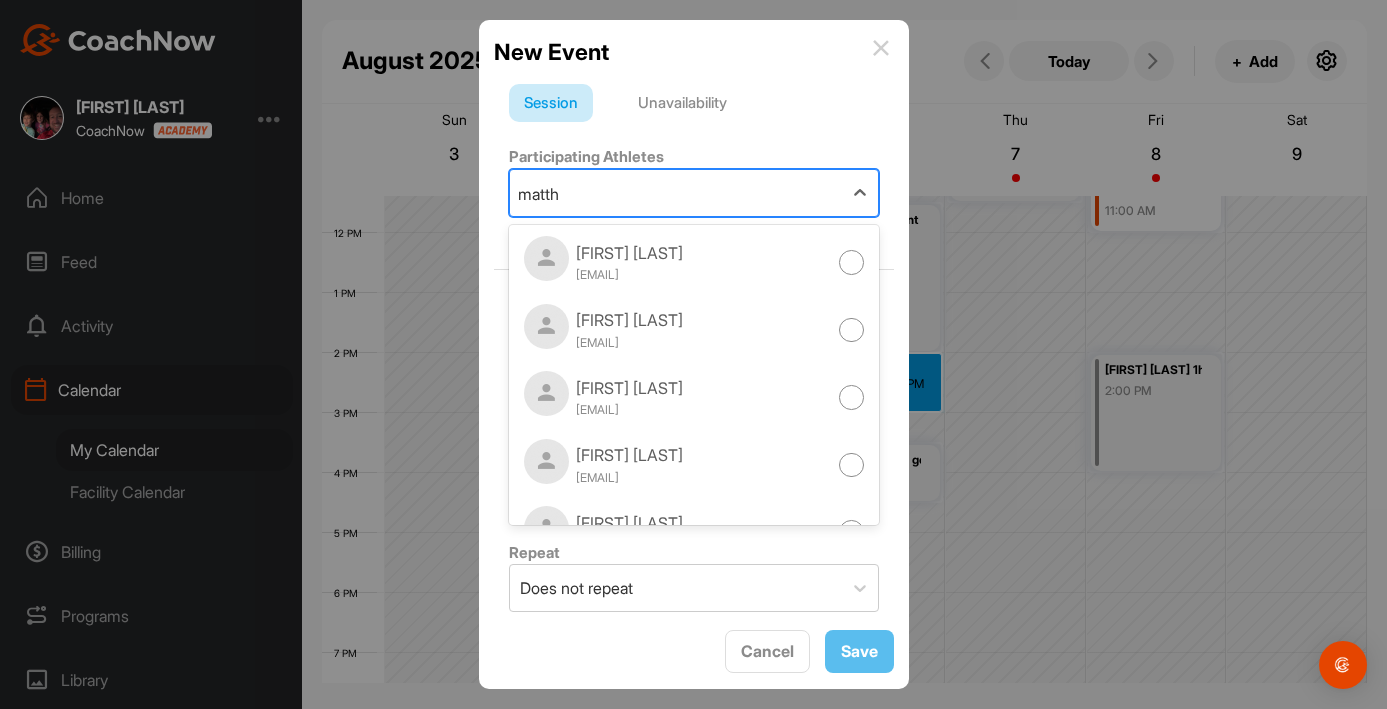 click on "[FIRST] [LAST] [EMAIL] [FIRST] [LAST] [EMAIL] [FIRST] [LAST] [EMAIL] [FIRST] [LAST] [EMAIL] [FIRST] [LAST] [EMAIL] [FIRST] [LAST] [EMAIL] [FIRST] [LAST] [EMAIL] [FIRST] [LAST] [EMAIL] [FIRST] [LAST] [EMAIL] [FIRST] [LAST] [EMAIL] [FIRST] [LAST] [EMAIL] [FIRST] [LAST] [EMAIL] [FIRST] [LAST] [EMAIL] [FIRST] [LAST] [EMAIL] [FIRST] [LAST] [EMAIL] [FIRST] [LAST] [EMAIL] [FIRST] [LAST] [EMAIL] [FIRST] [LAST] [EMAIL]" at bounding box center [694, 375] 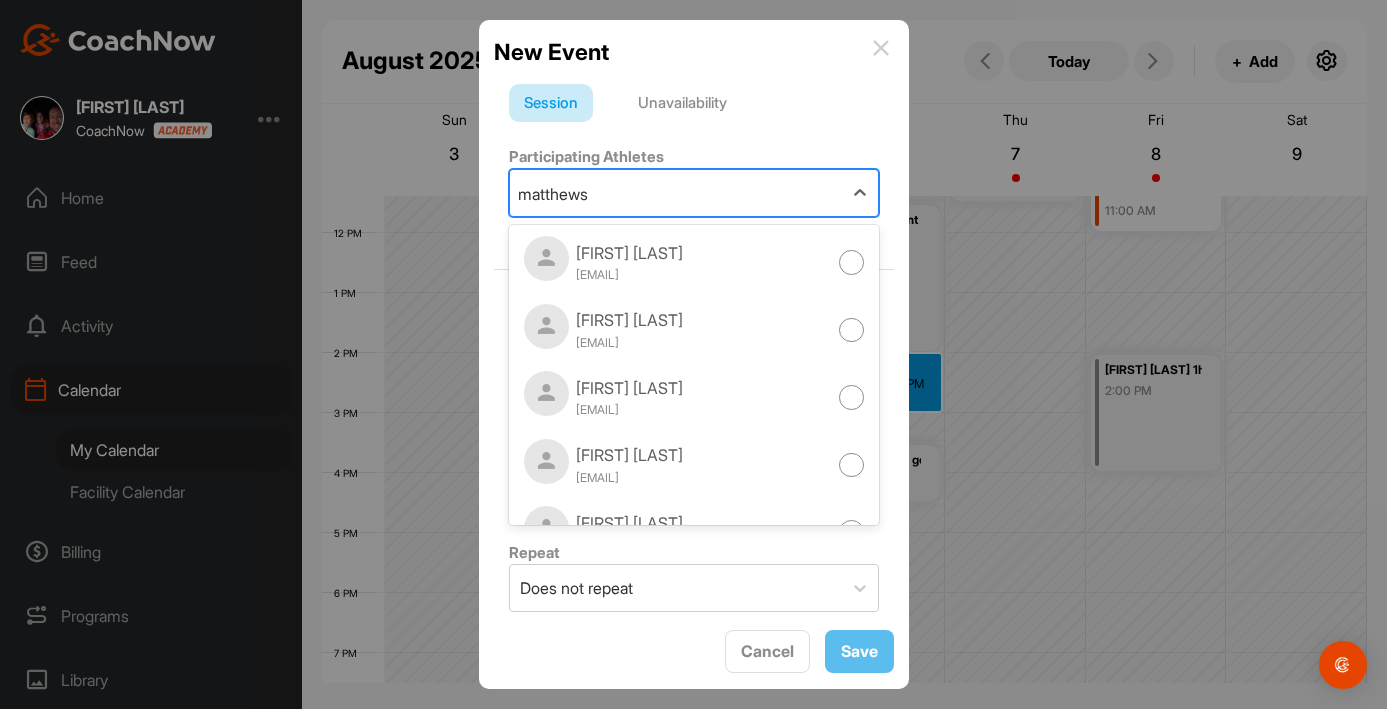 click on "[LAST] [LAST] [EMAIL] [FIRST] [LAST] [EMAIL] [FIRST] [LAST] [EMAIL] [FIRST] [LAST] [EMAIL] [FIRST] [LAST] [EMAIL] [FIRST] [LAST] [EMAIL]" at bounding box center [694, 375] 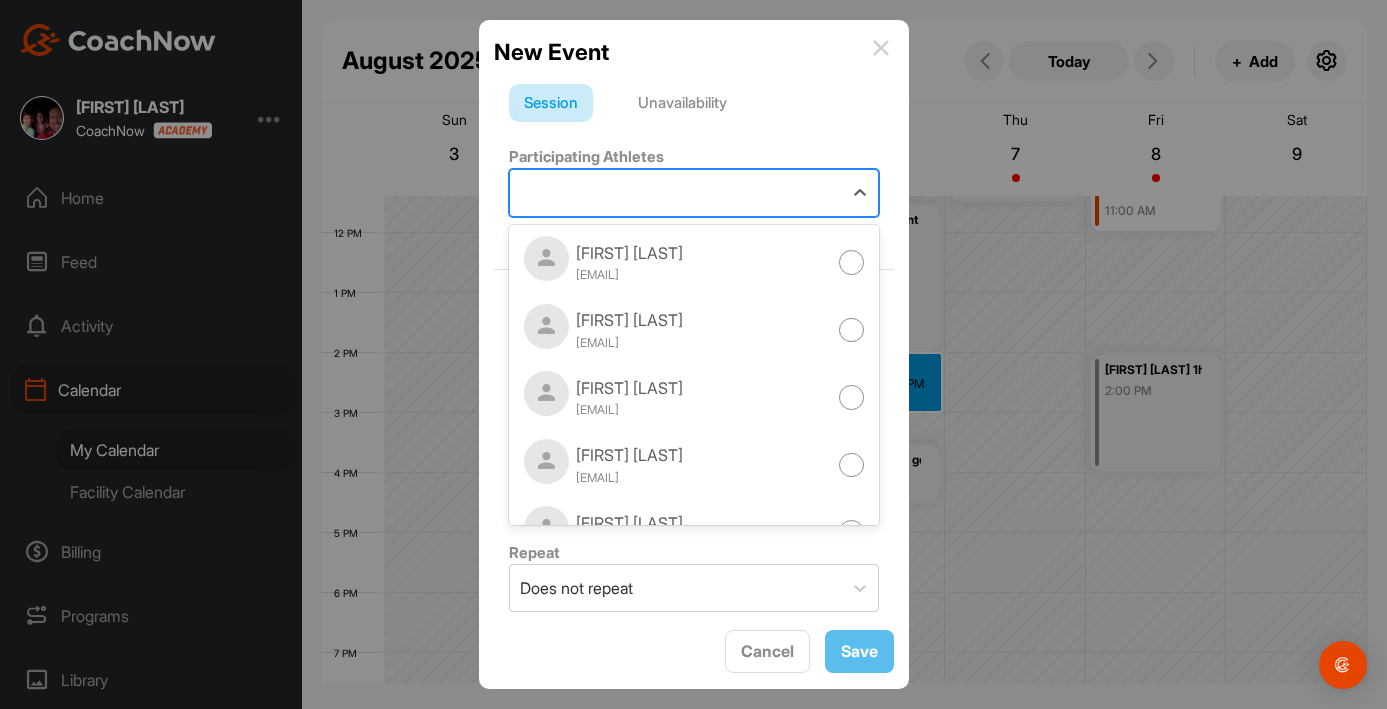 click at bounding box center [881, 48] 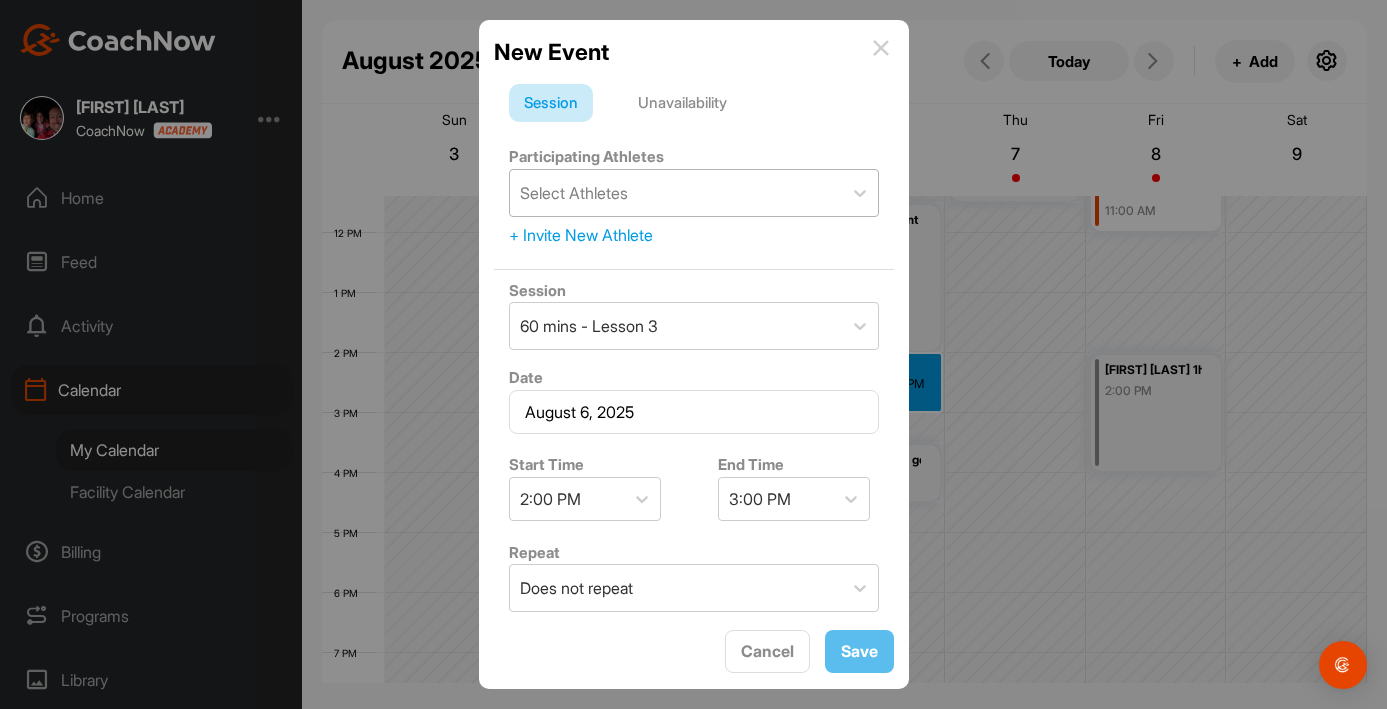 click on "Select Athletes" at bounding box center (676, 193) 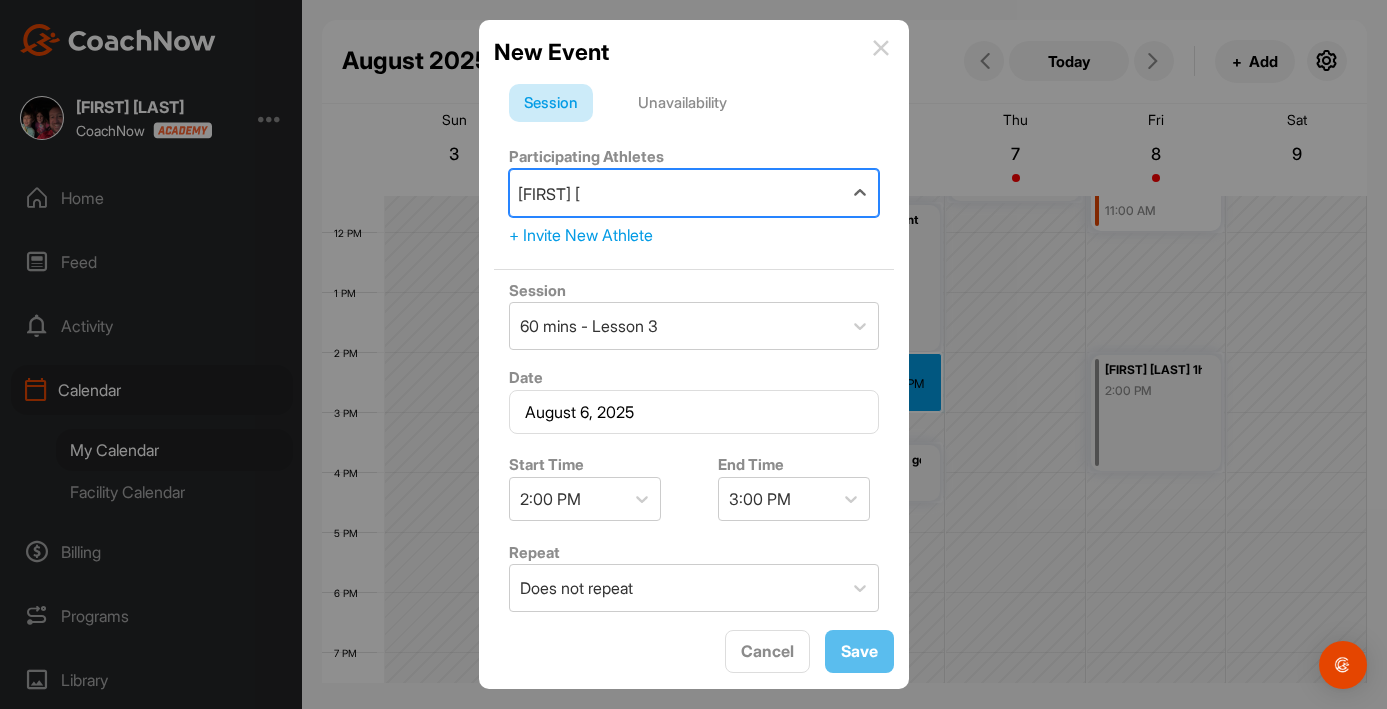 type on "[FIRST] [LAST]" 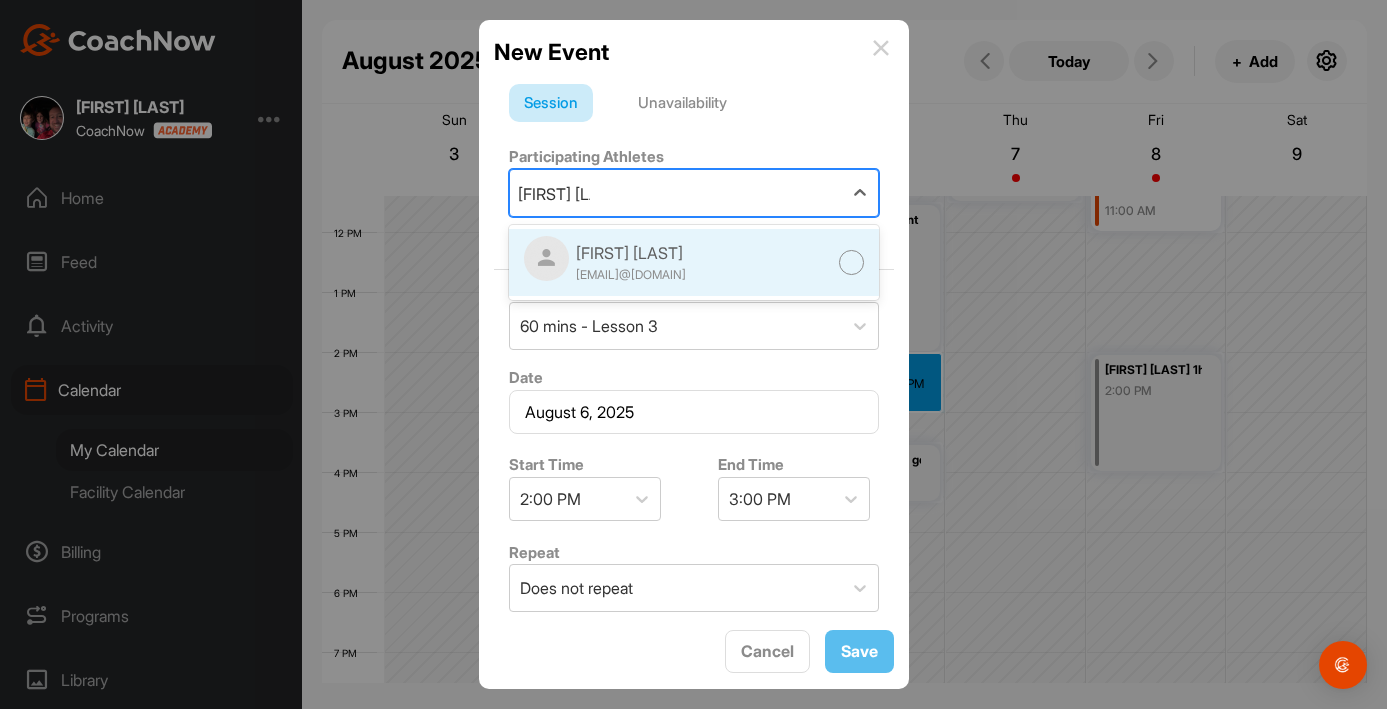 click at bounding box center [851, 262] 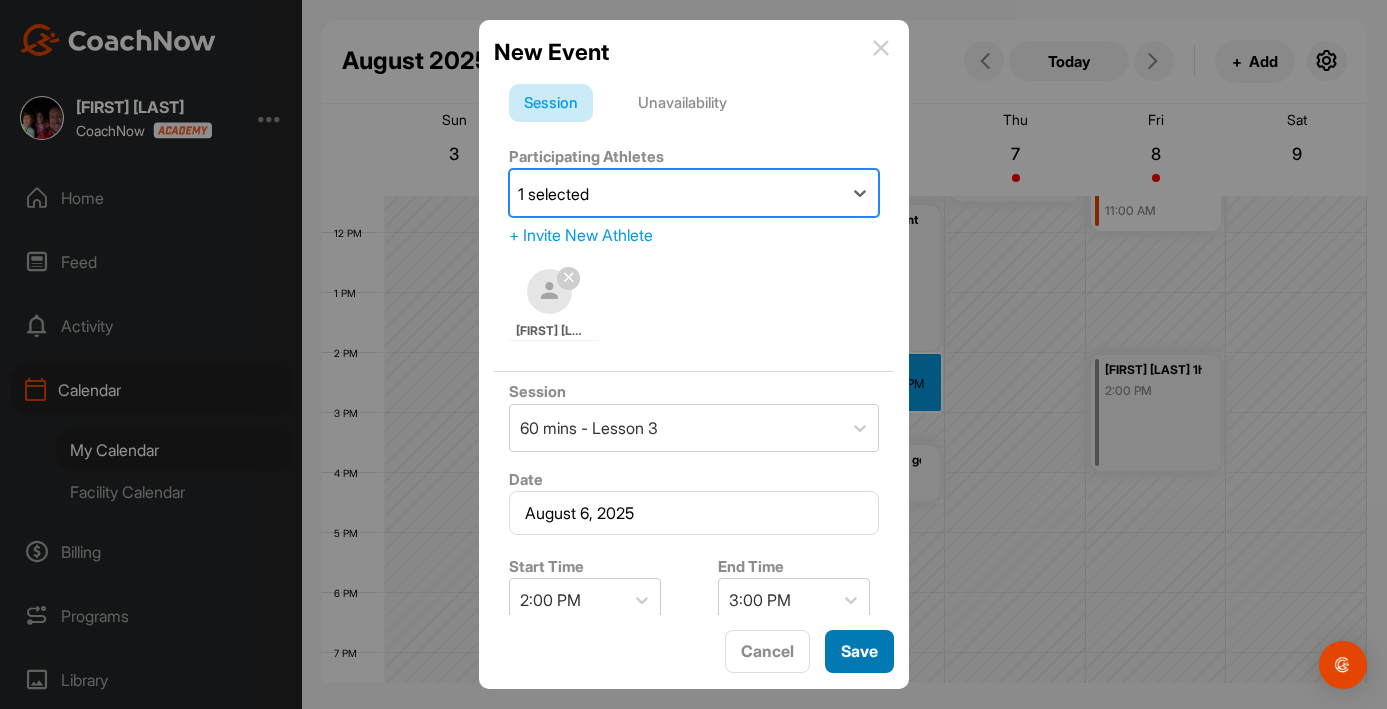 click on "Save" at bounding box center [859, 651] 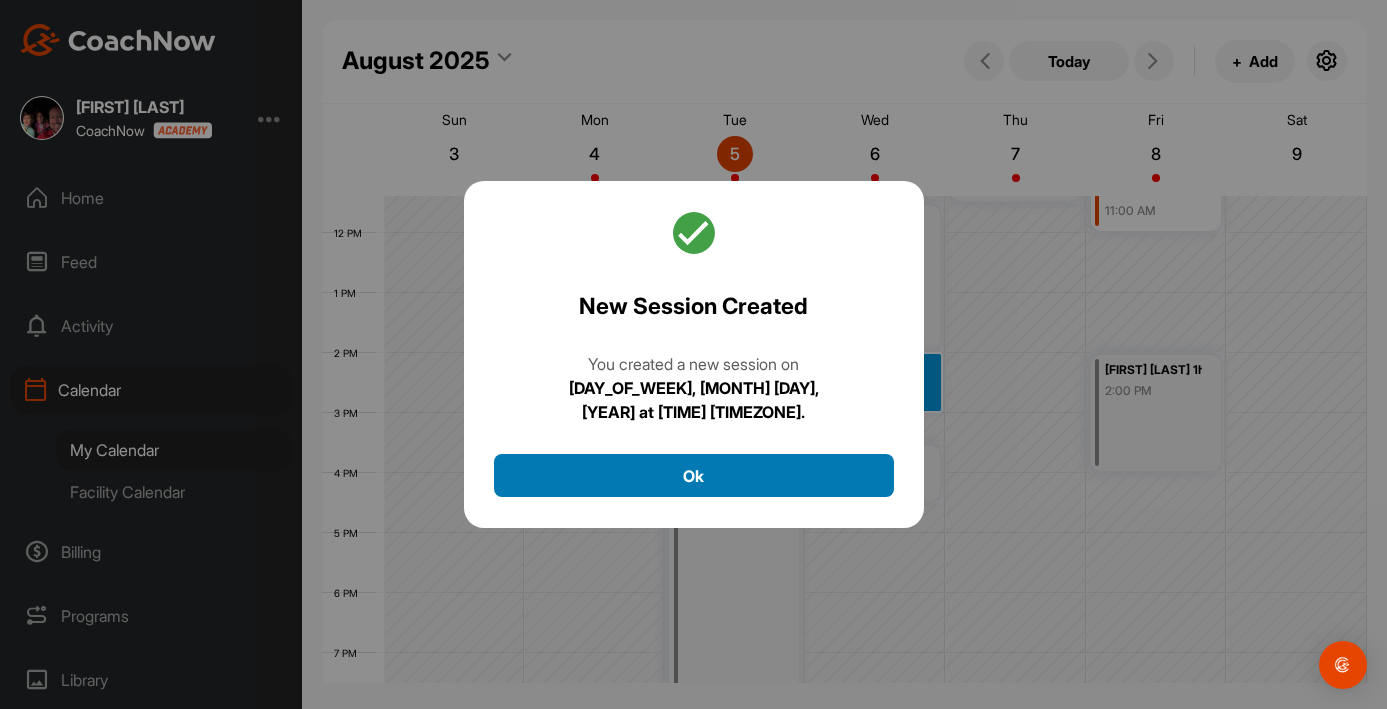 click on "Ok" at bounding box center (694, 475) 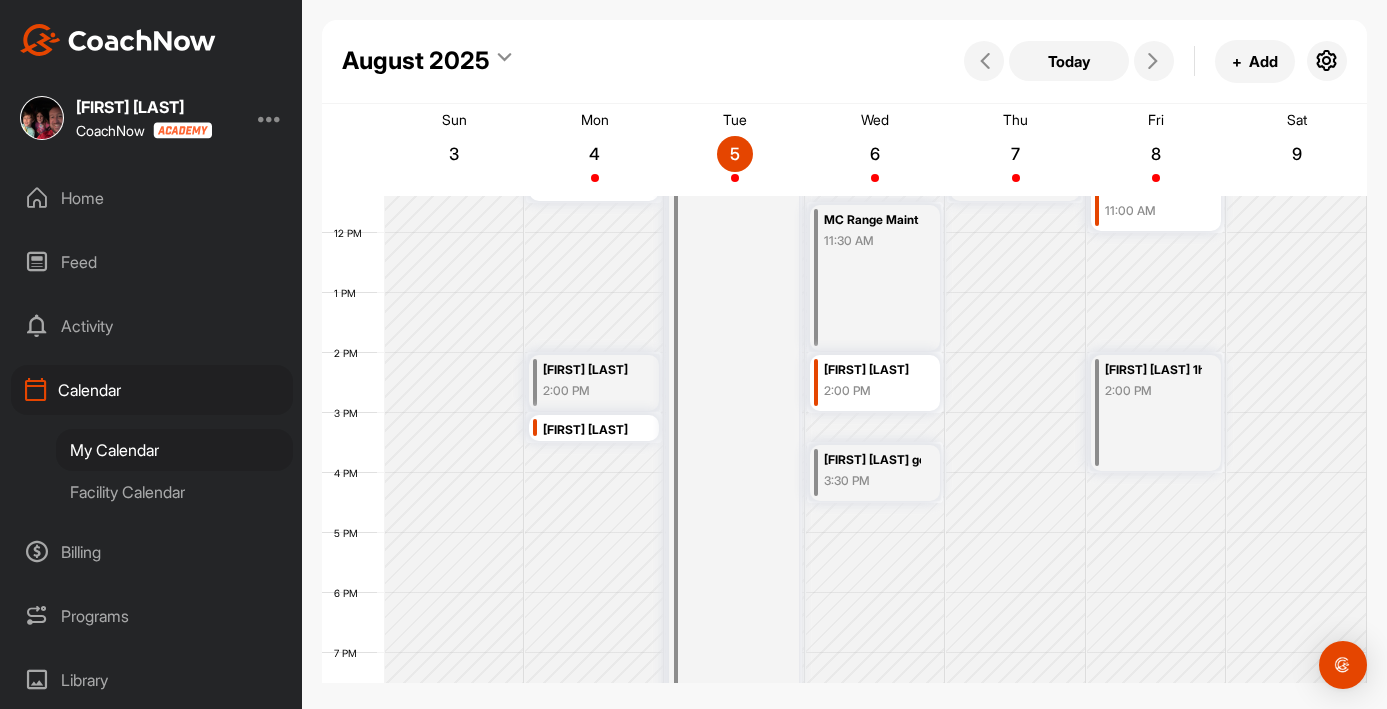 click on "Home" at bounding box center (152, 198) 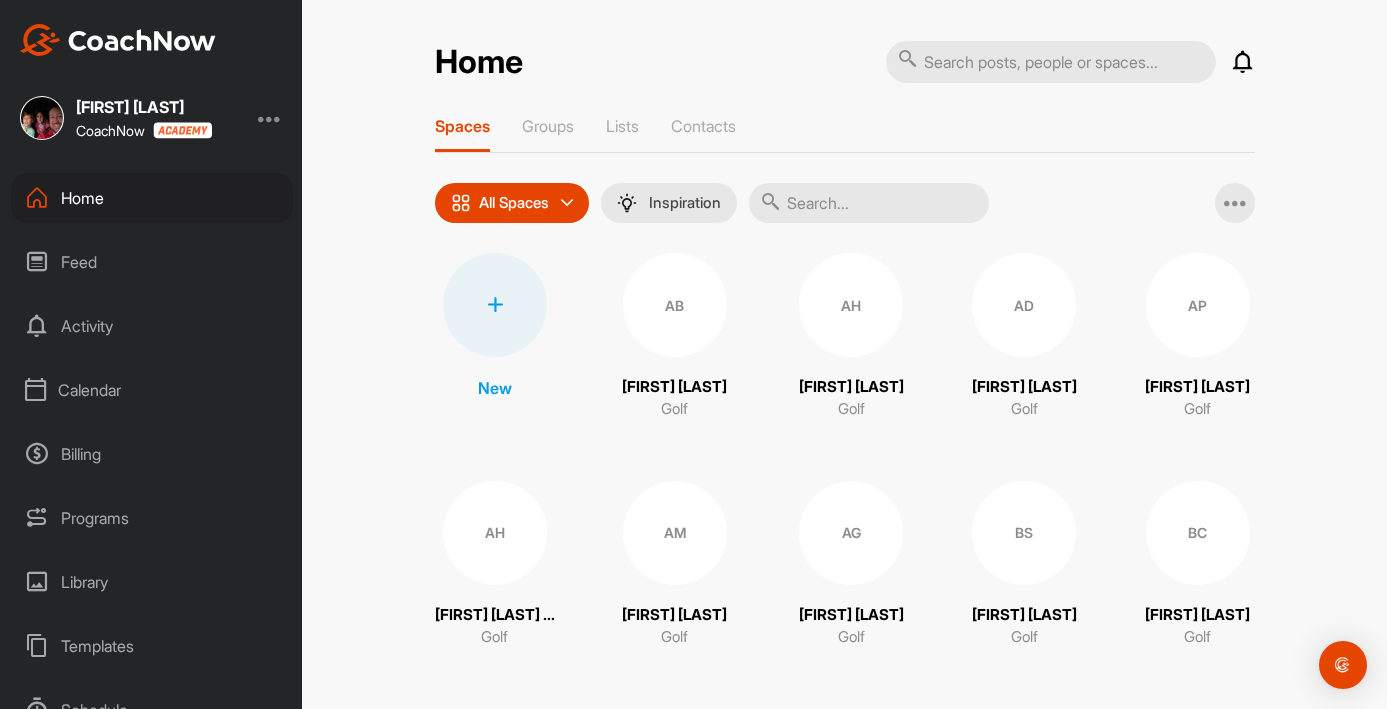 click at bounding box center (869, 203) 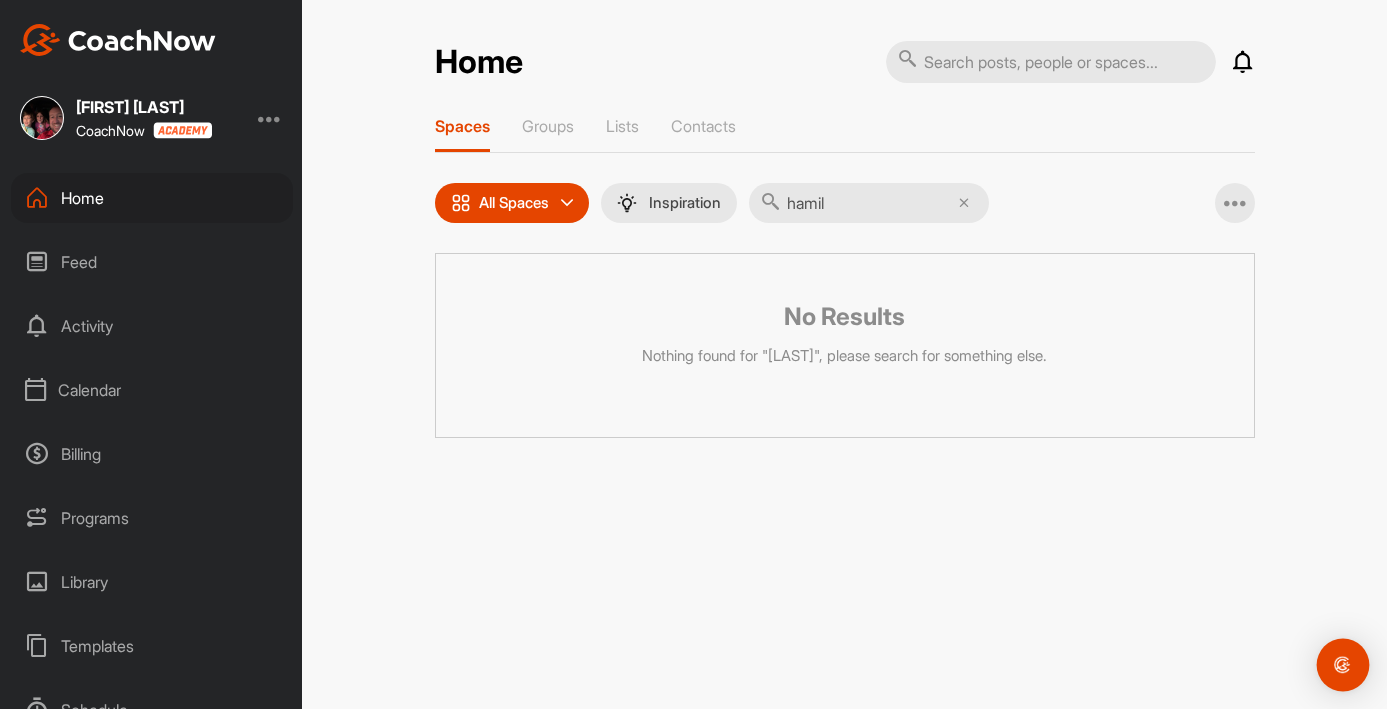 type on "hamil" 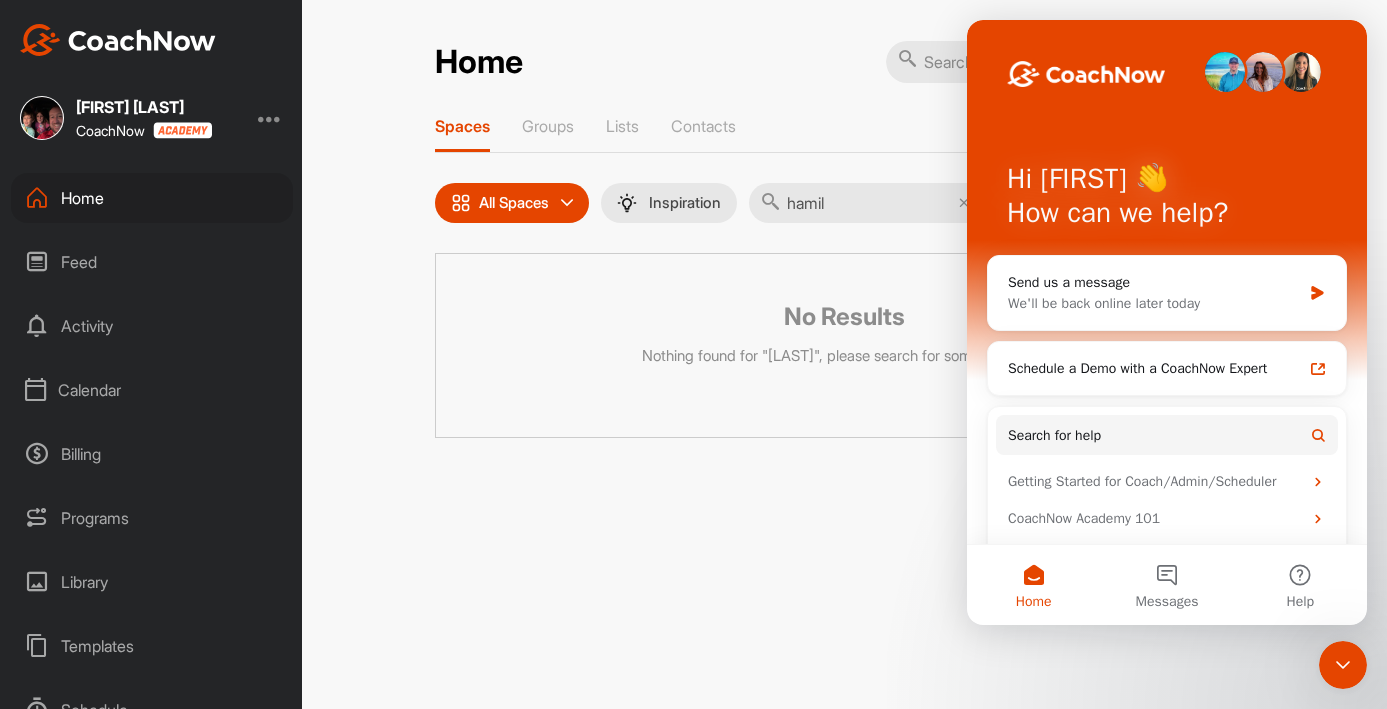 scroll, scrollTop: 0, scrollLeft: 0, axis: both 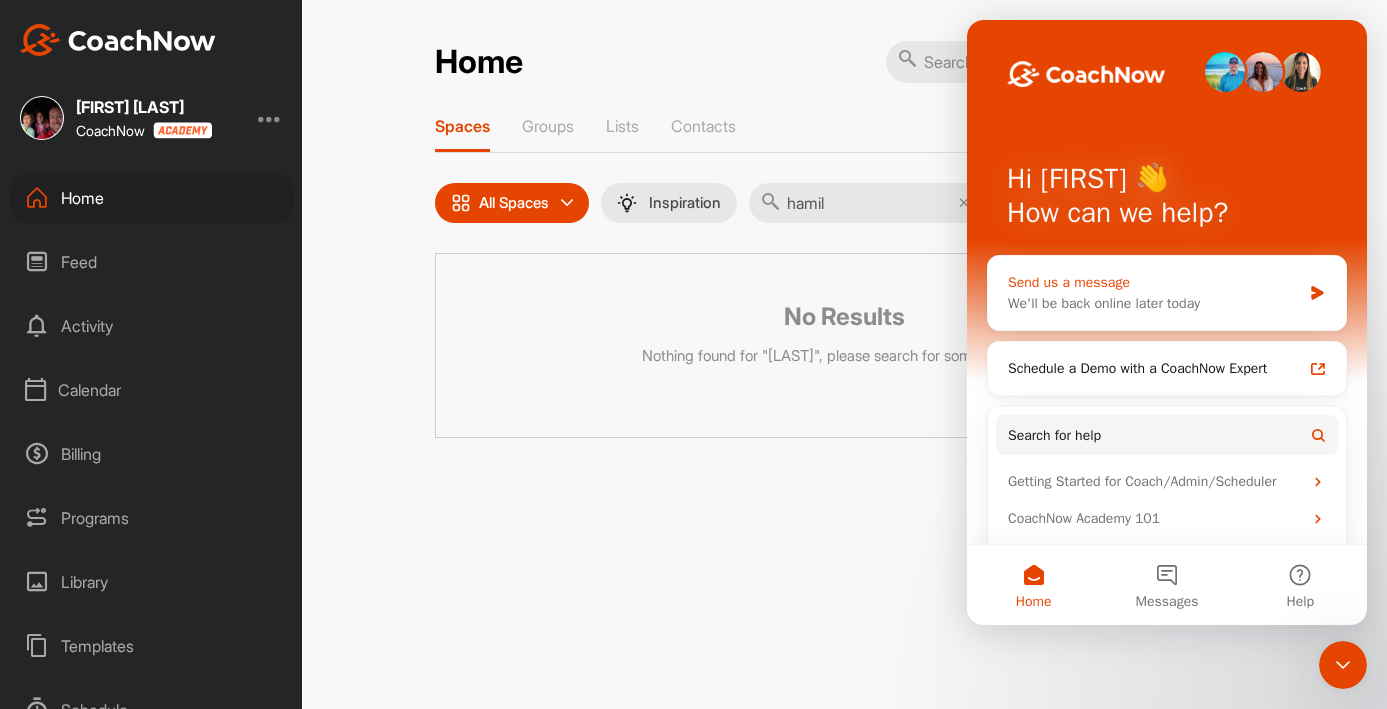 click on "We'll be back online later today" at bounding box center [1154, 303] 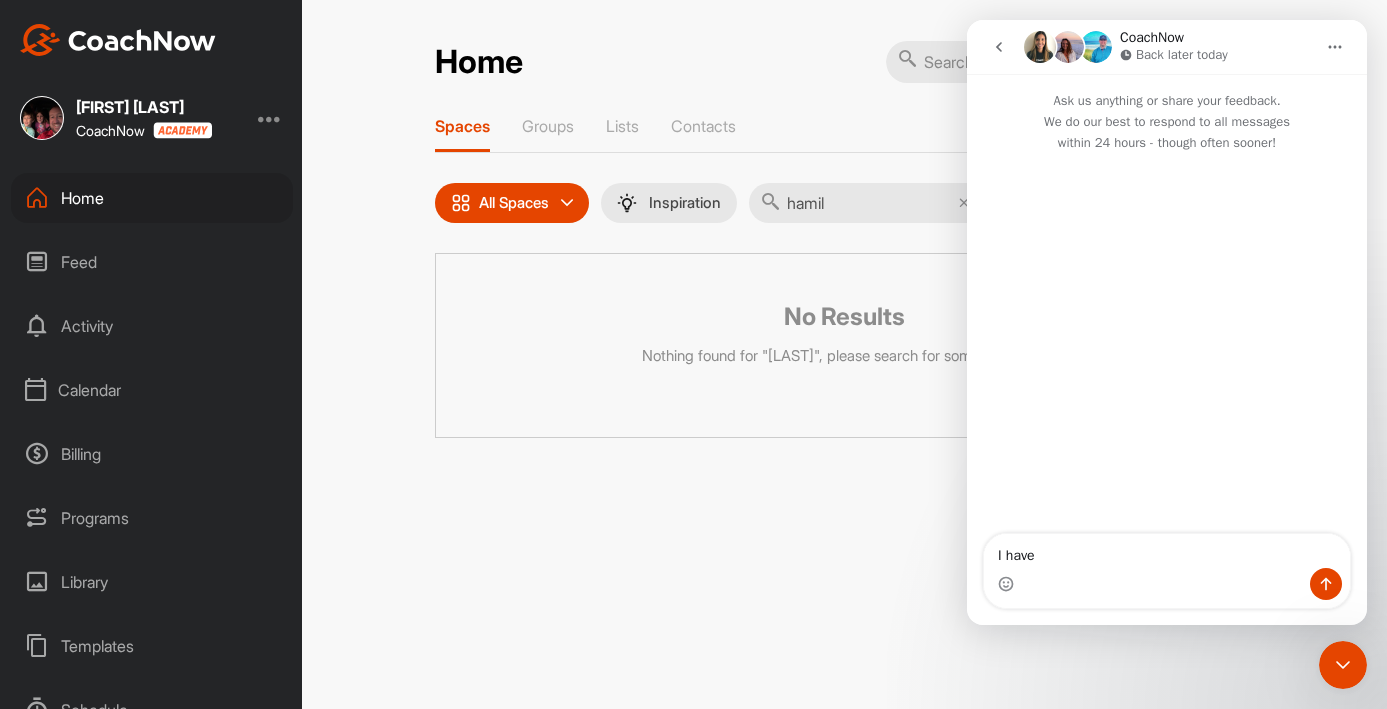 type on "I have" 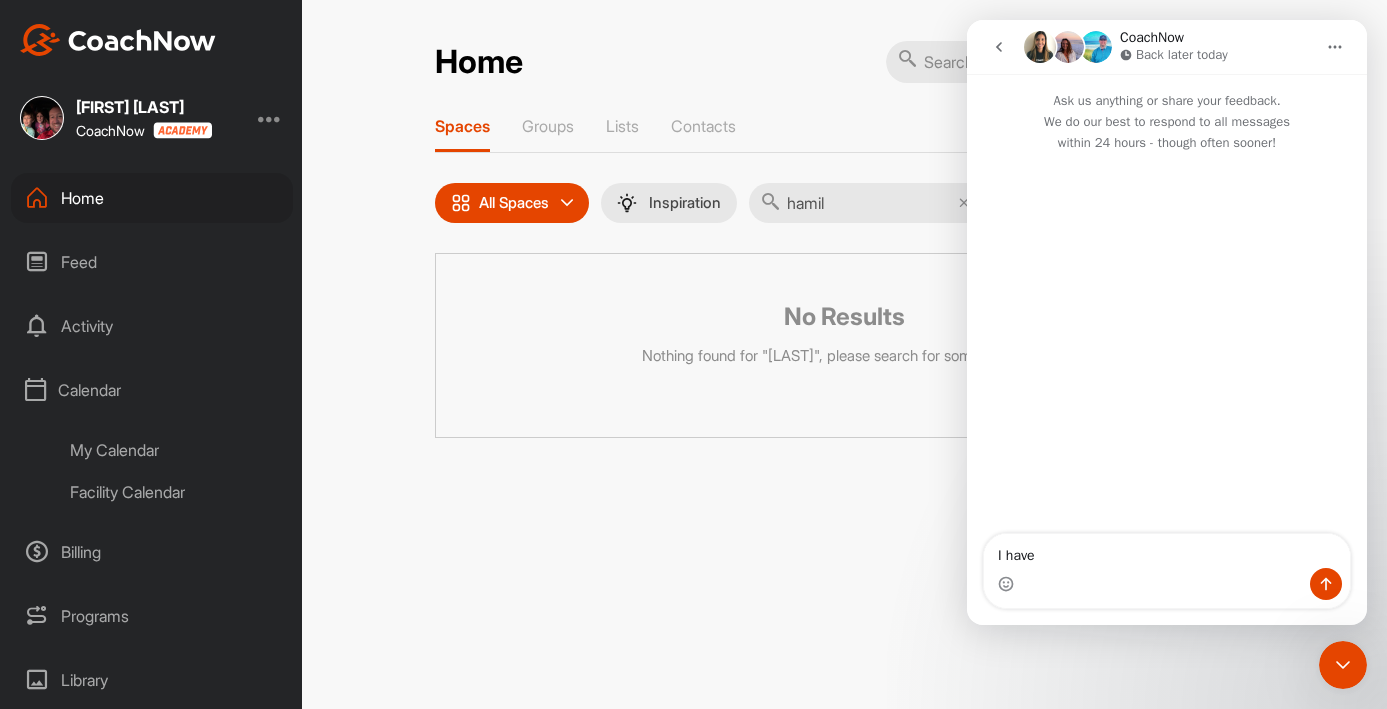 click on "My Calendar" at bounding box center [174, 450] 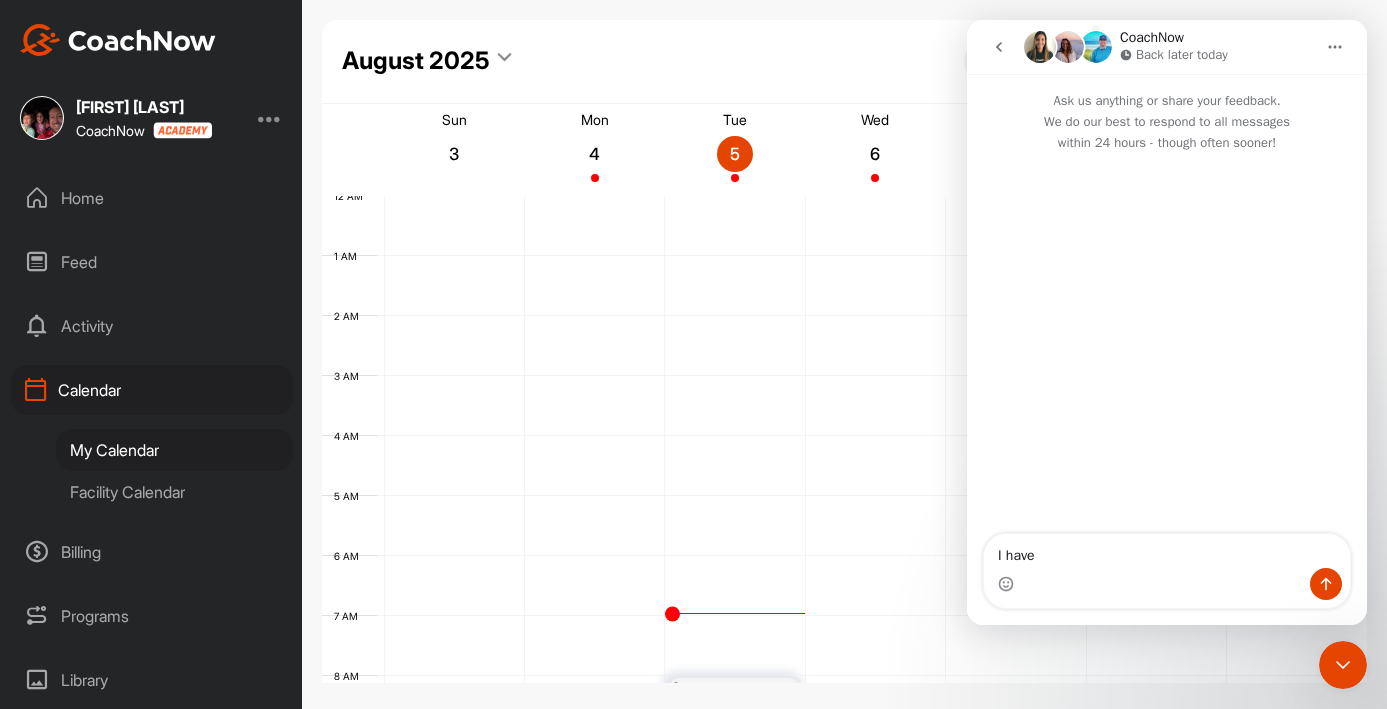 scroll, scrollTop: 346, scrollLeft: 0, axis: vertical 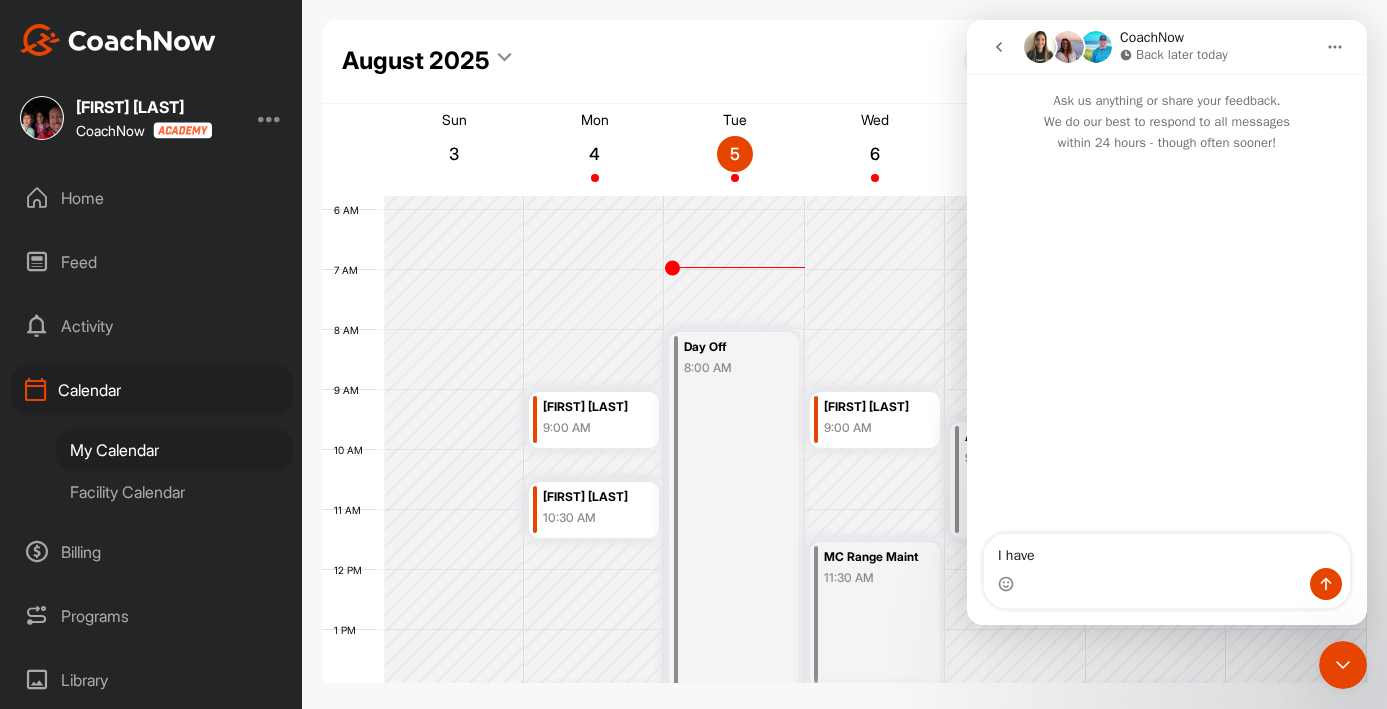 click on "Sun 3" at bounding box center (454, 150) 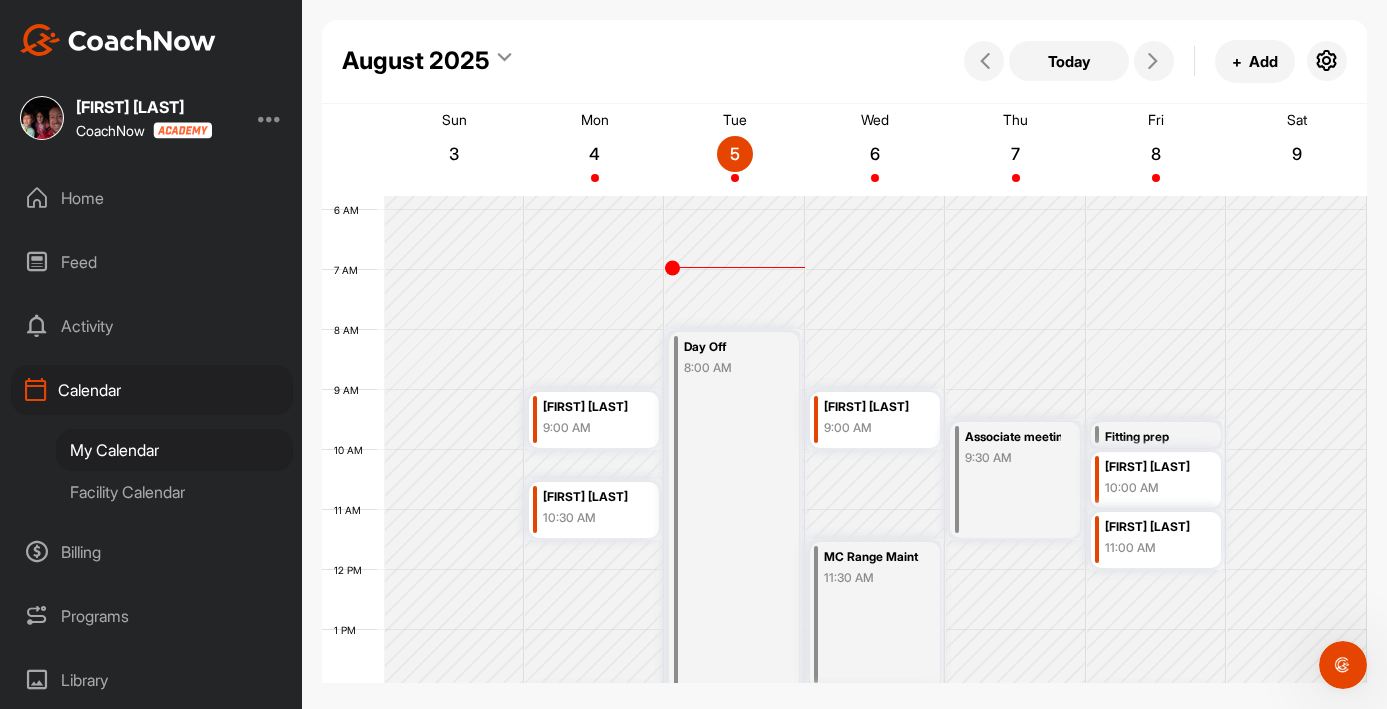 scroll, scrollTop: 0, scrollLeft: 0, axis: both 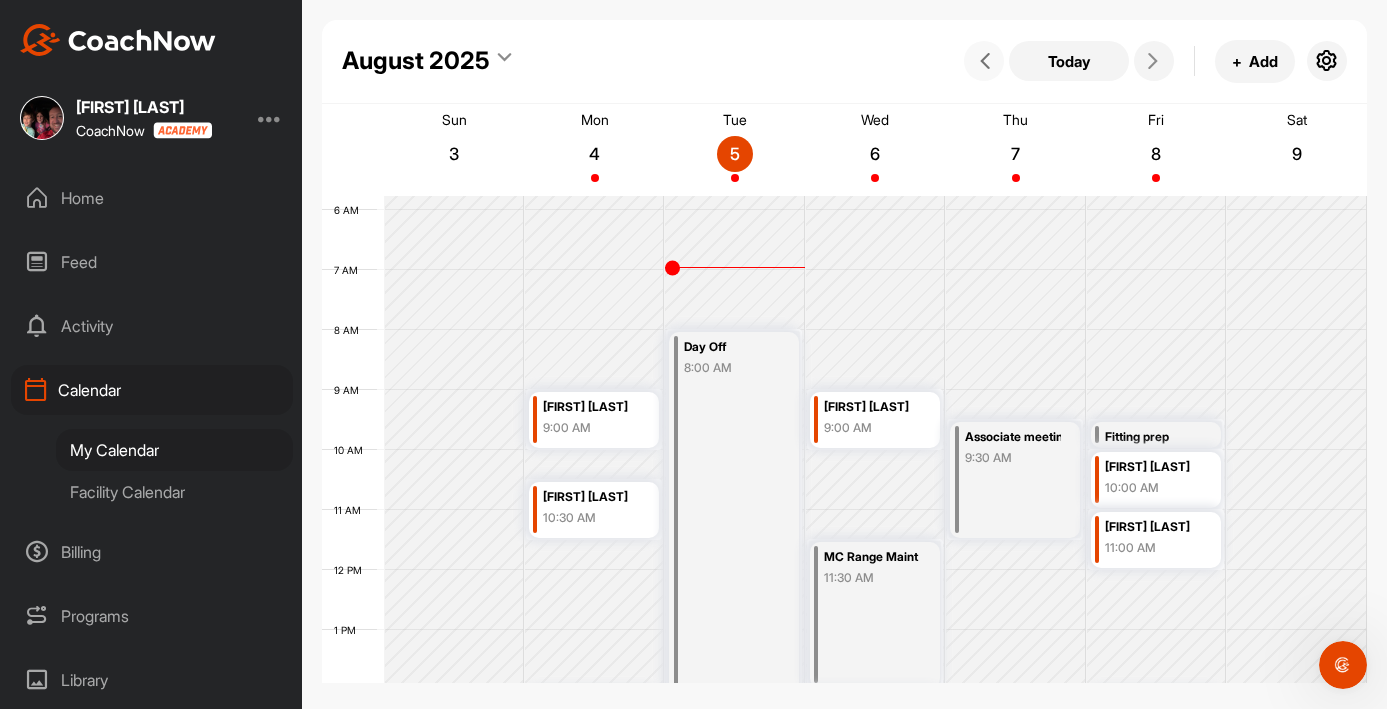 click at bounding box center [984, 61] 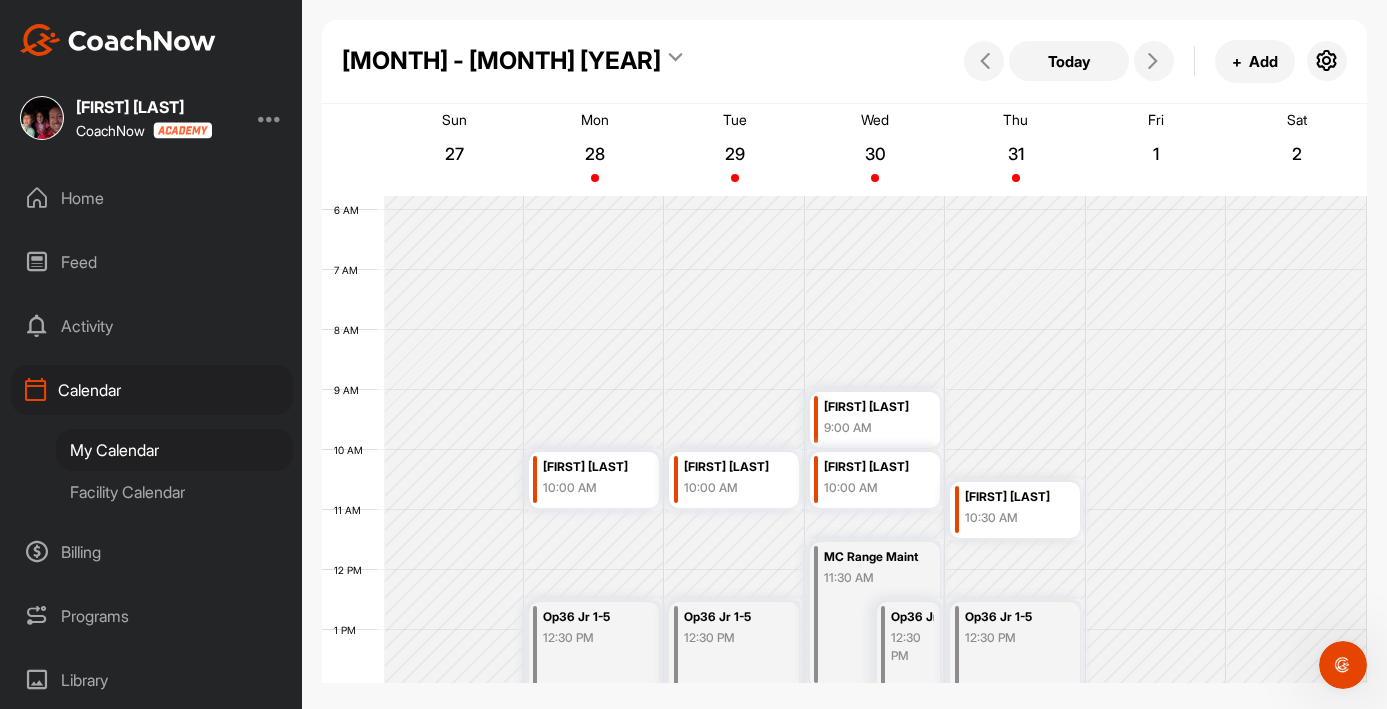 click on "7 AM" at bounding box center (353, 294) 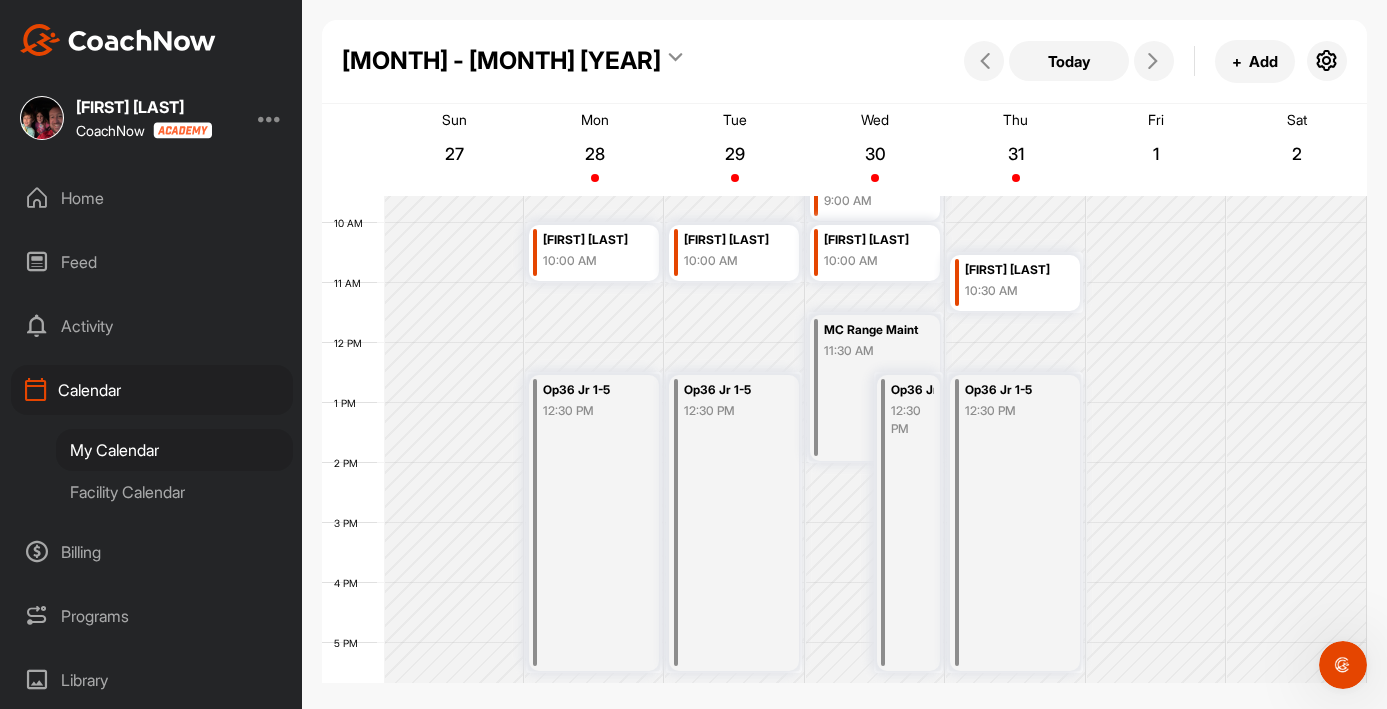 scroll, scrollTop: 574, scrollLeft: 0, axis: vertical 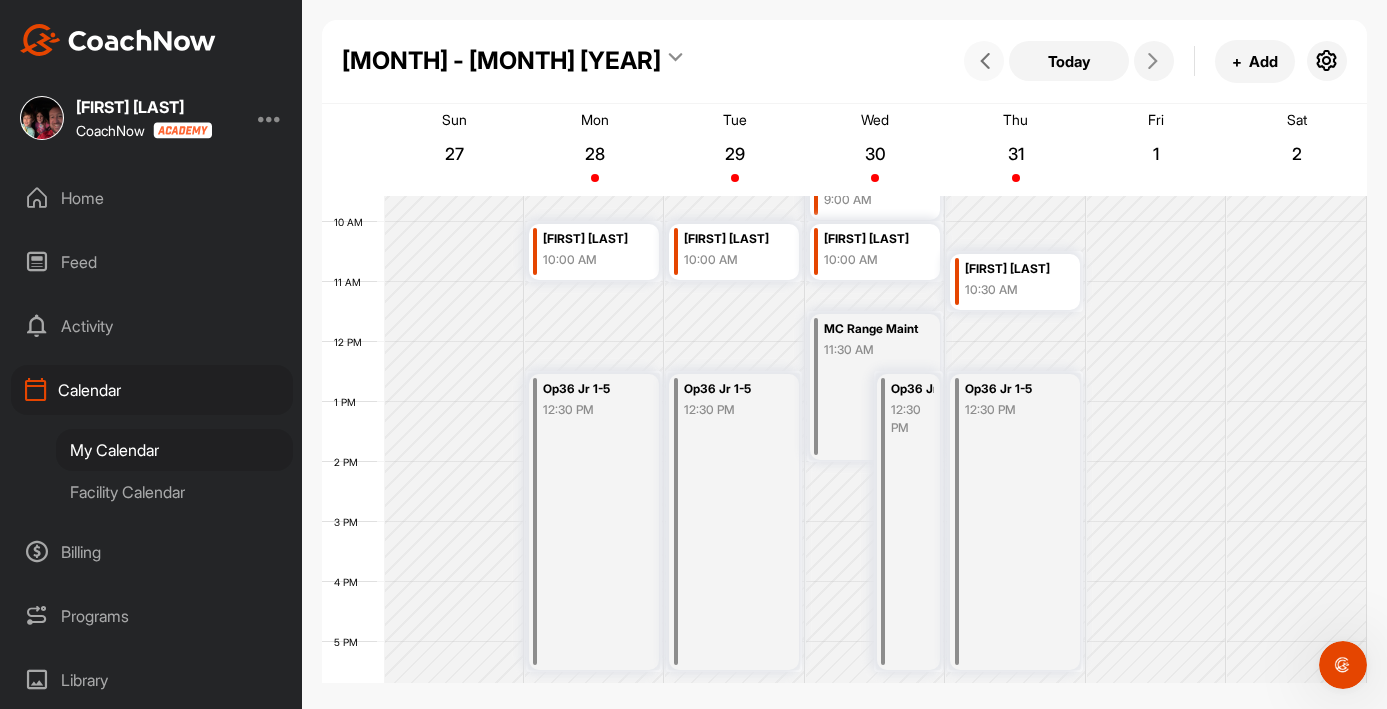 click at bounding box center [985, 61] 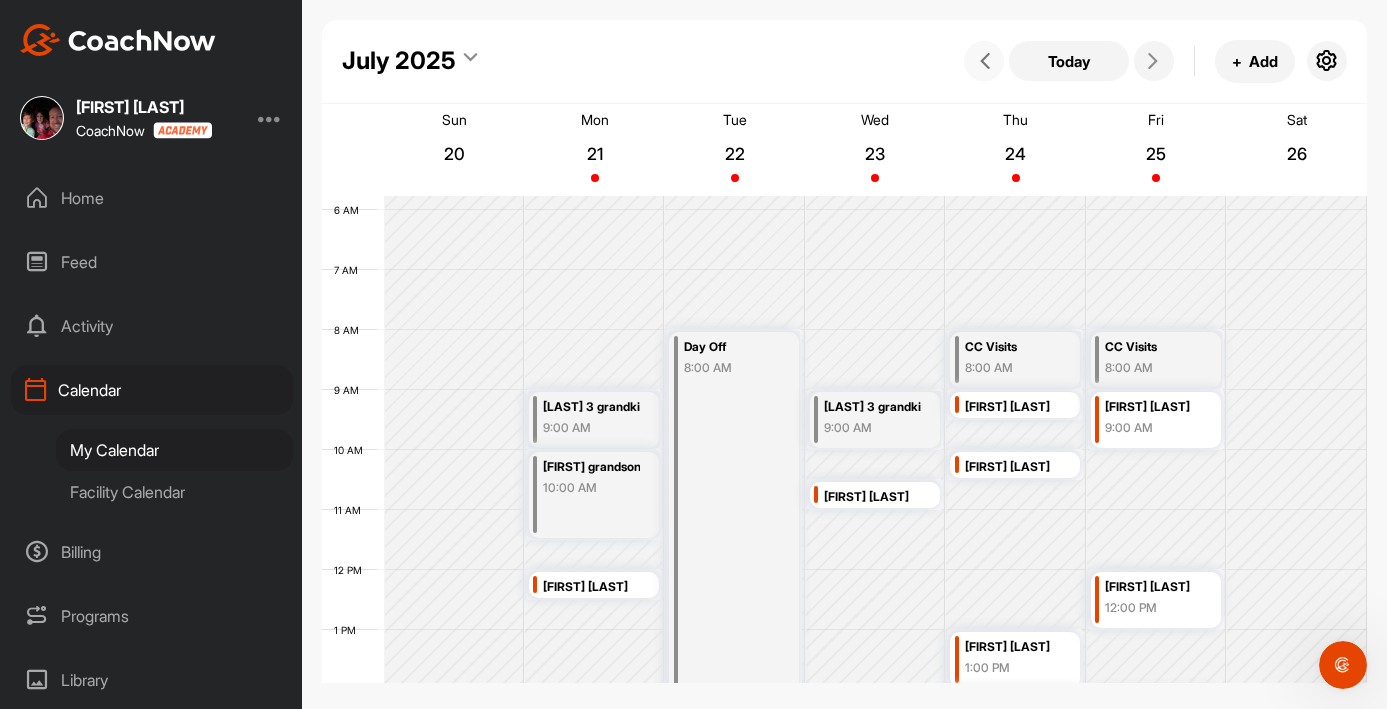 click at bounding box center (985, 61) 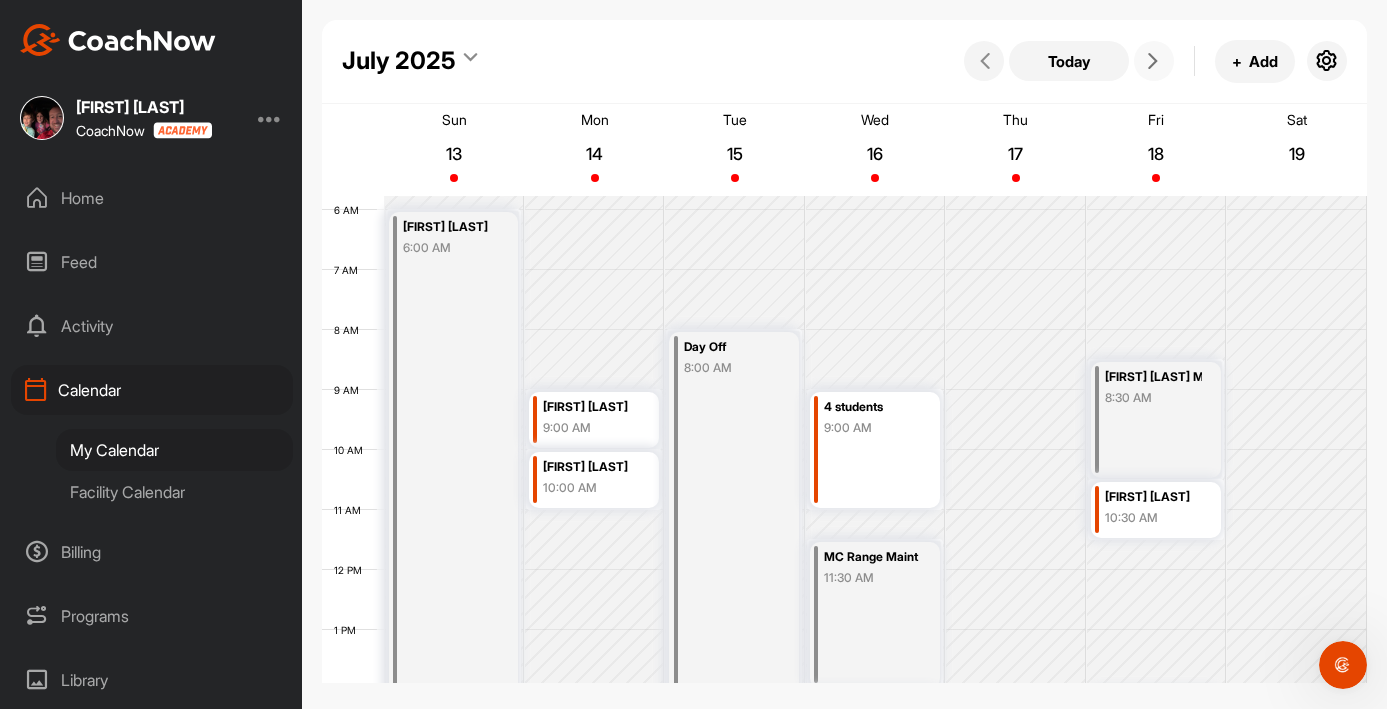 click at bounding box center (1153, 61) 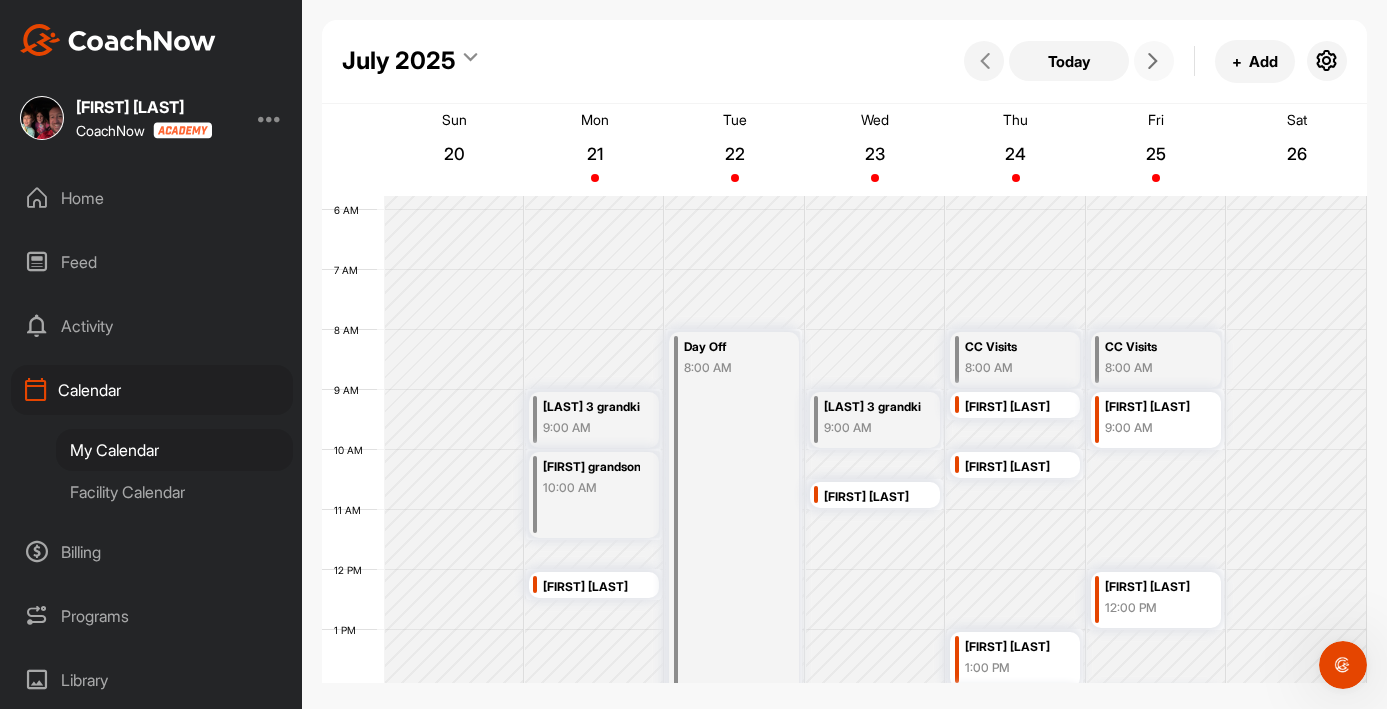 click at bounding box center (1153, 61) 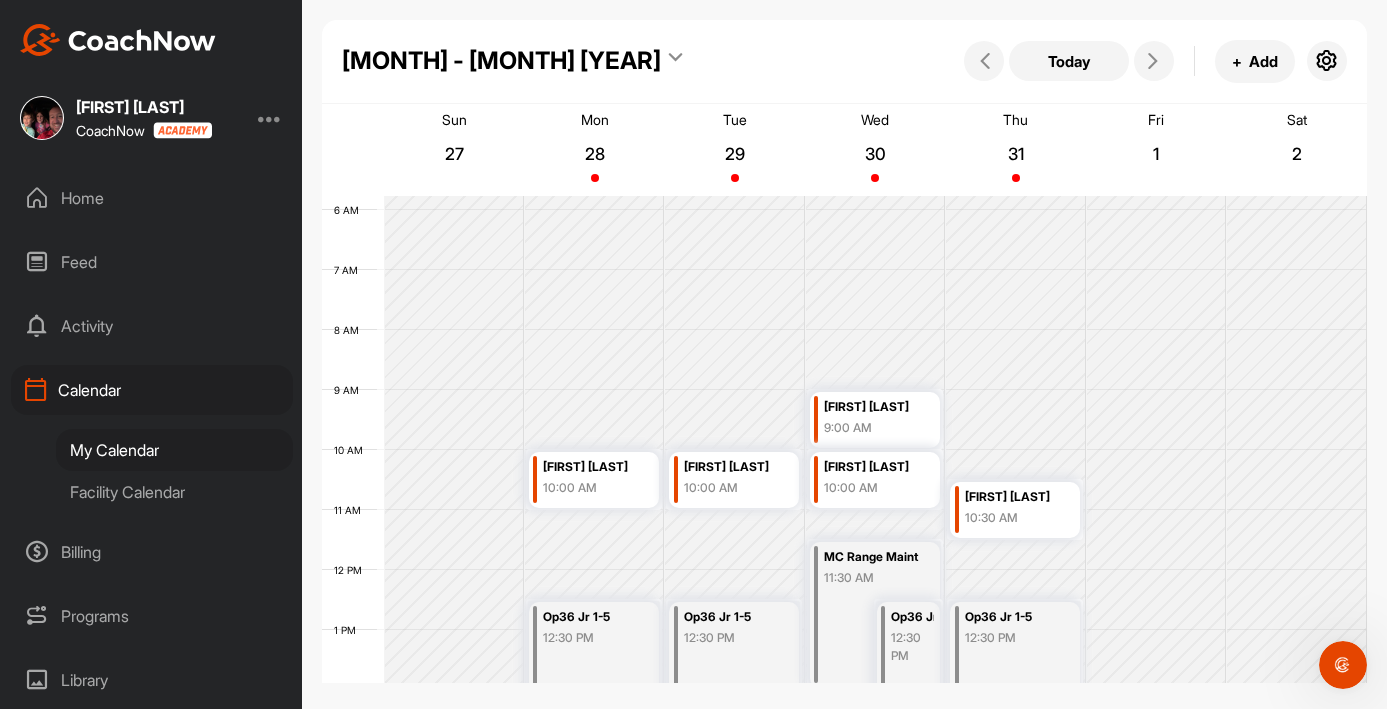 click on "Home" at bounding box center (152, 198) 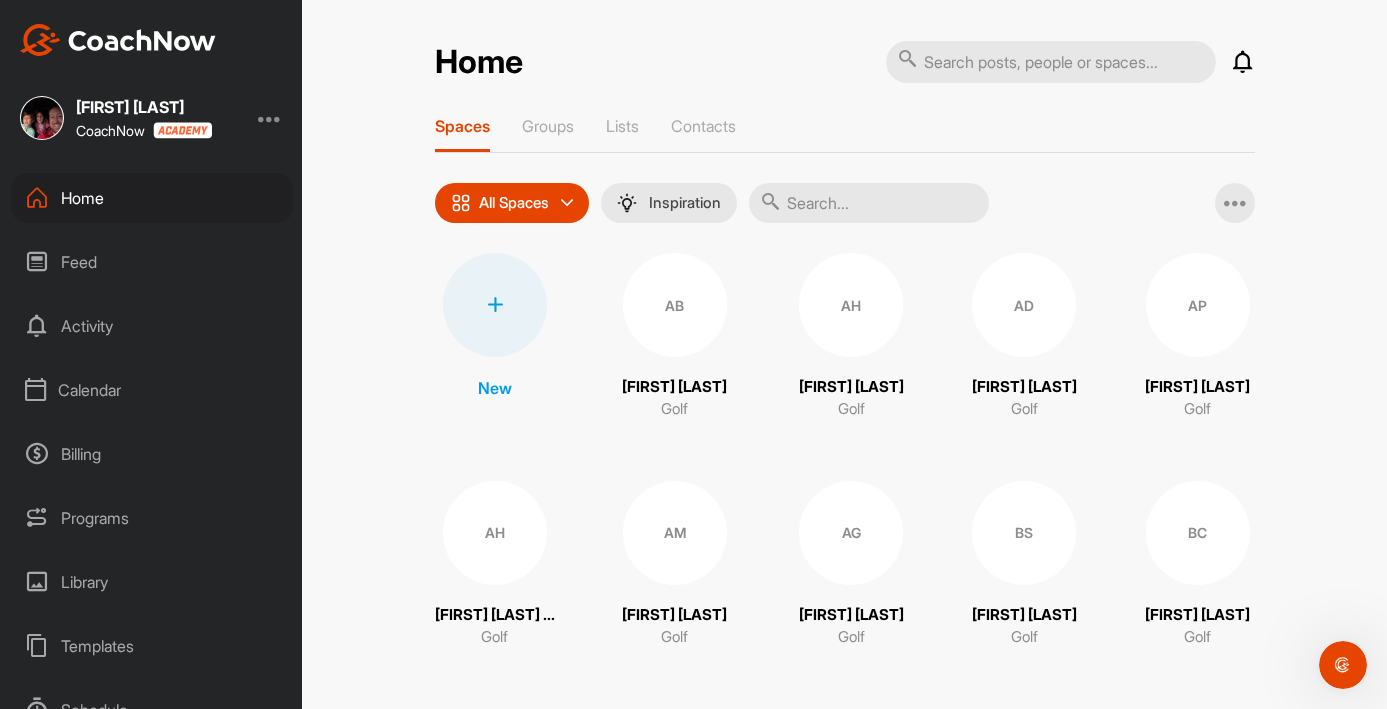 click at bounding box center [869, 203] 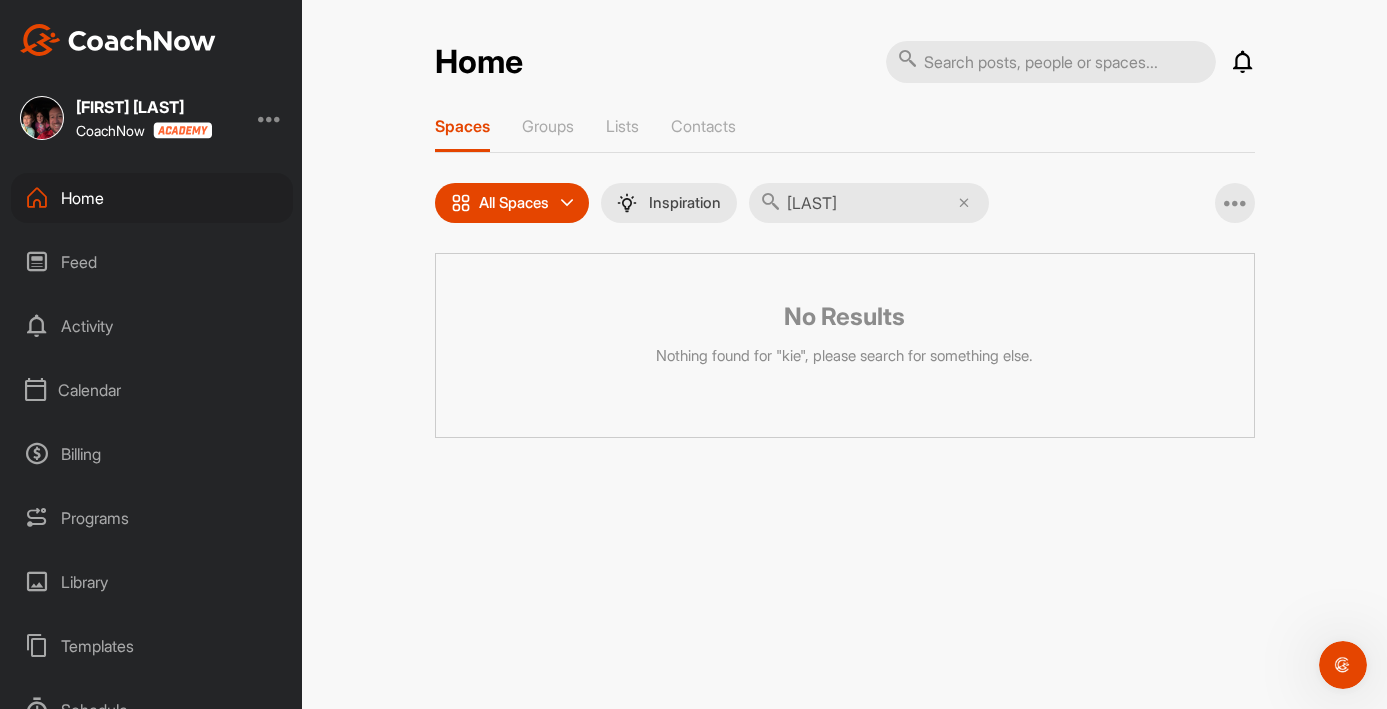 type on "[LAST]" 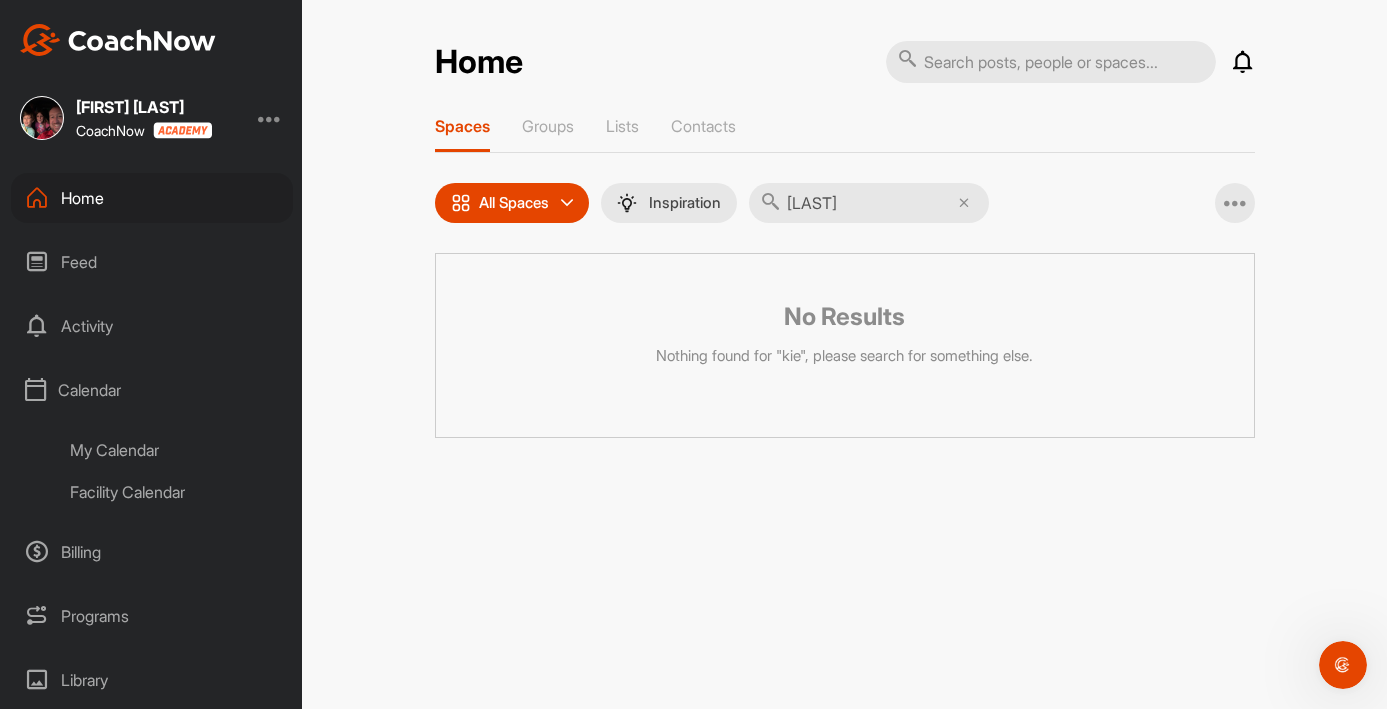 click on "My Calendar" at bounding box center (174, 450) 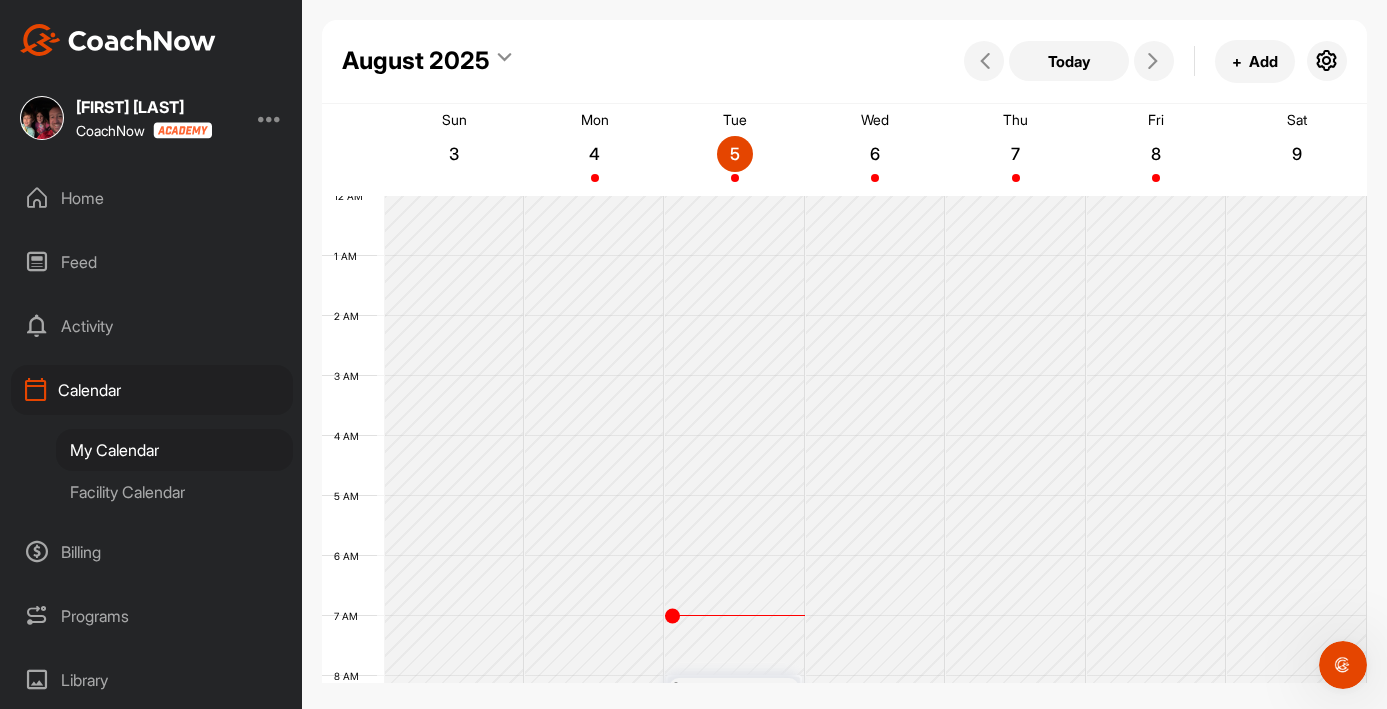 scroll, scrollTop: 346, scrollLeft: 0, axis: vertical 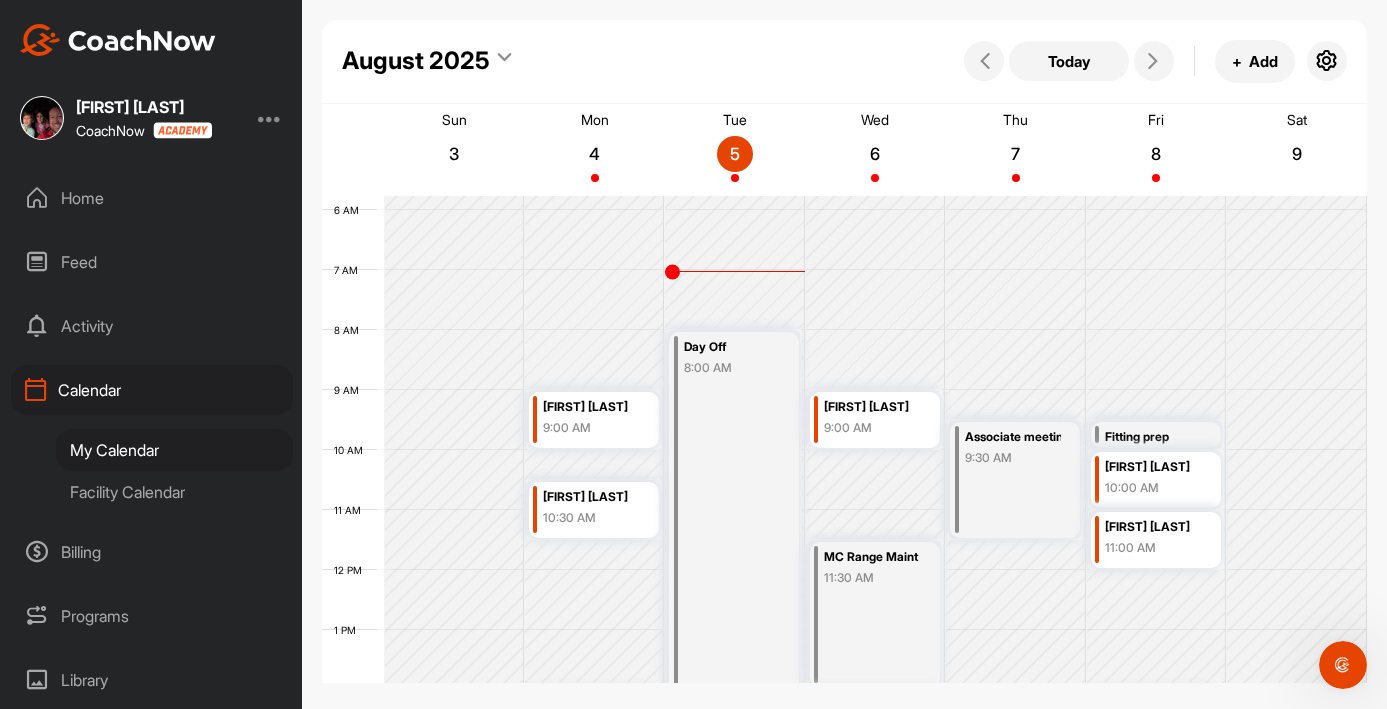 click on "Home" at bounding box center (152, 198) 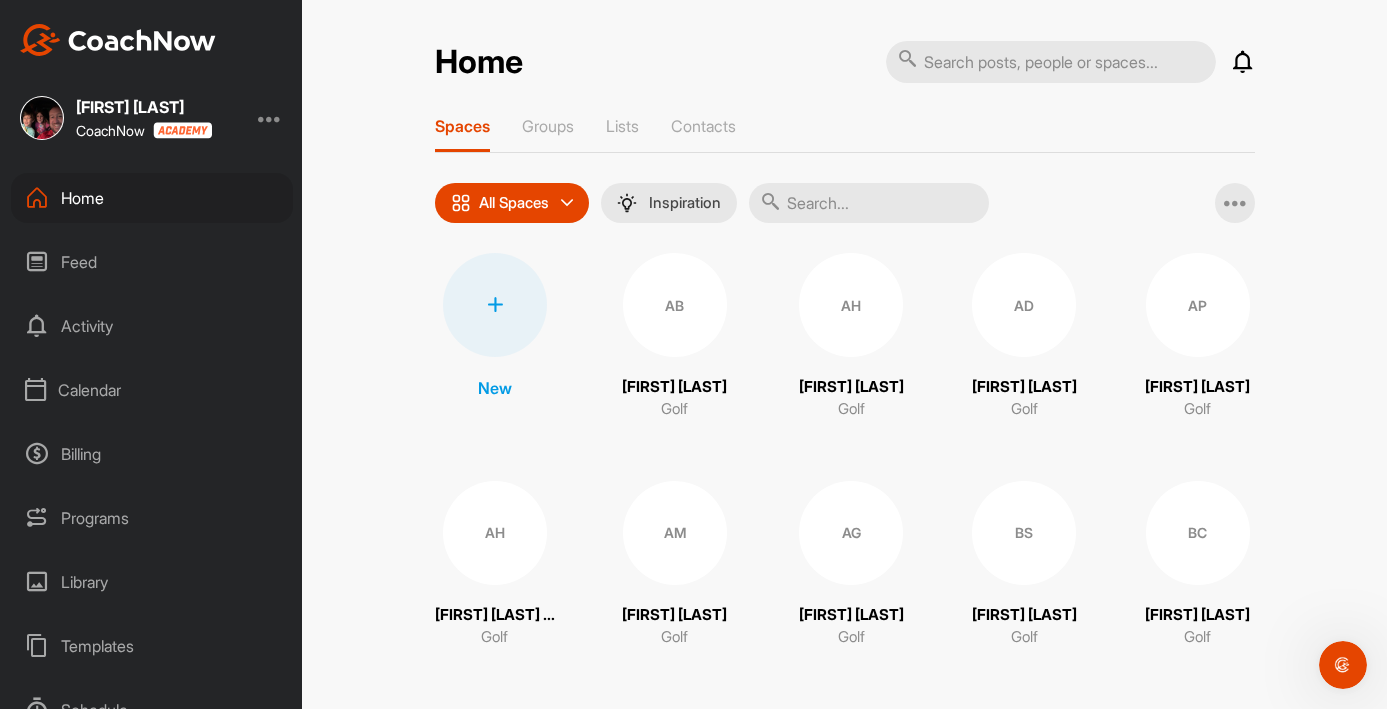 click at bounding box center (869, 203) 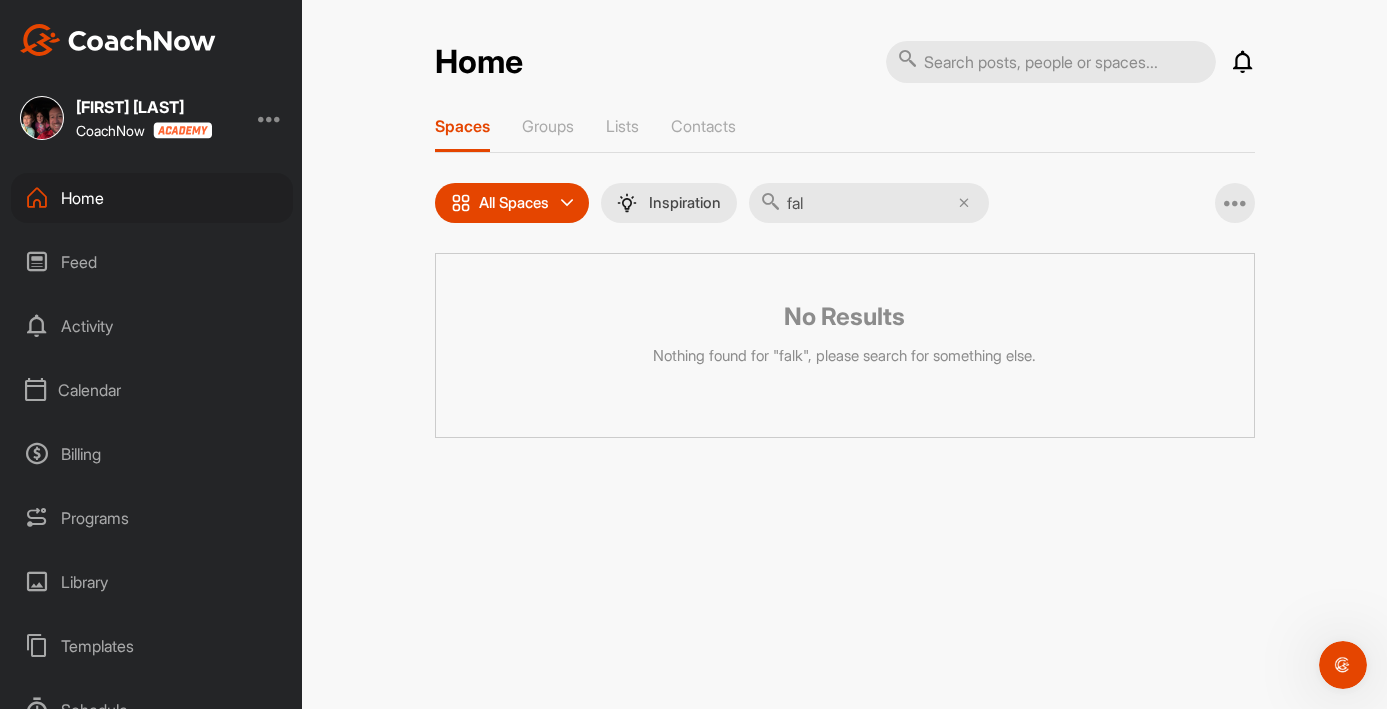type on "fa" 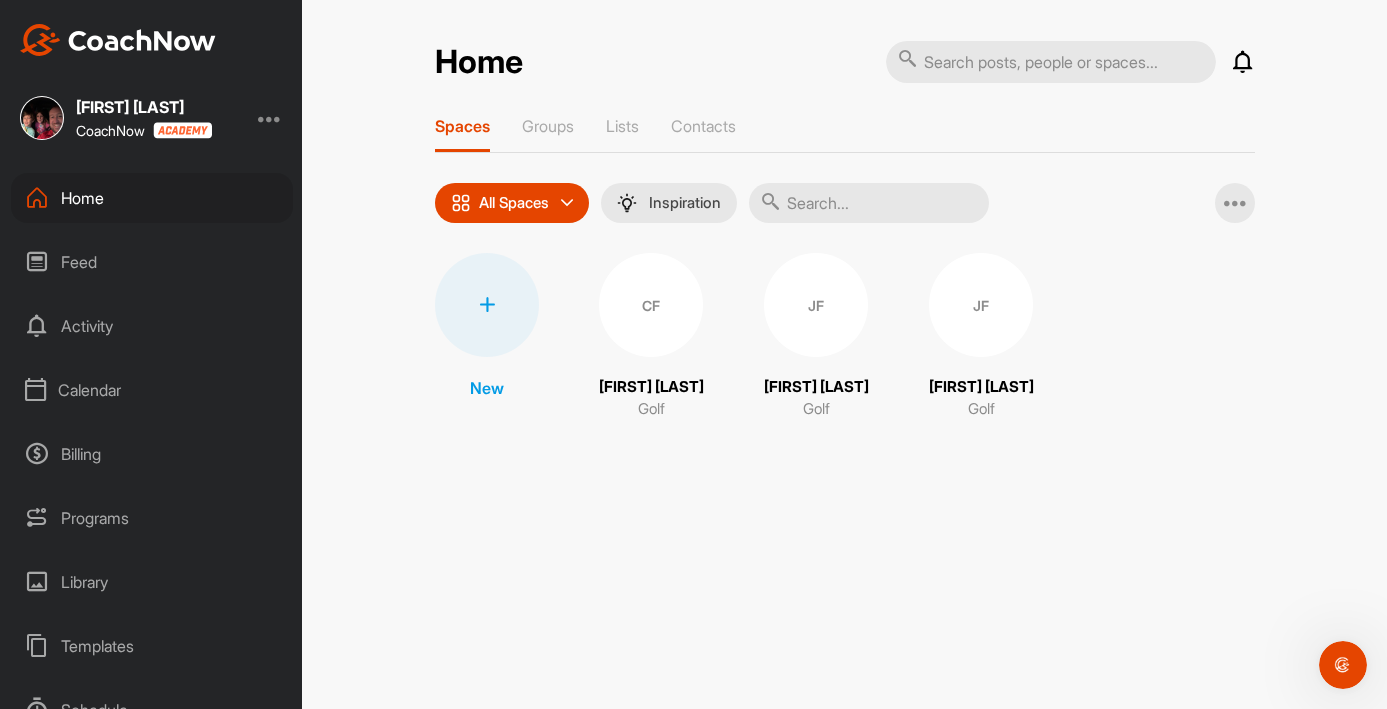 click at bounding box center [869, 203] 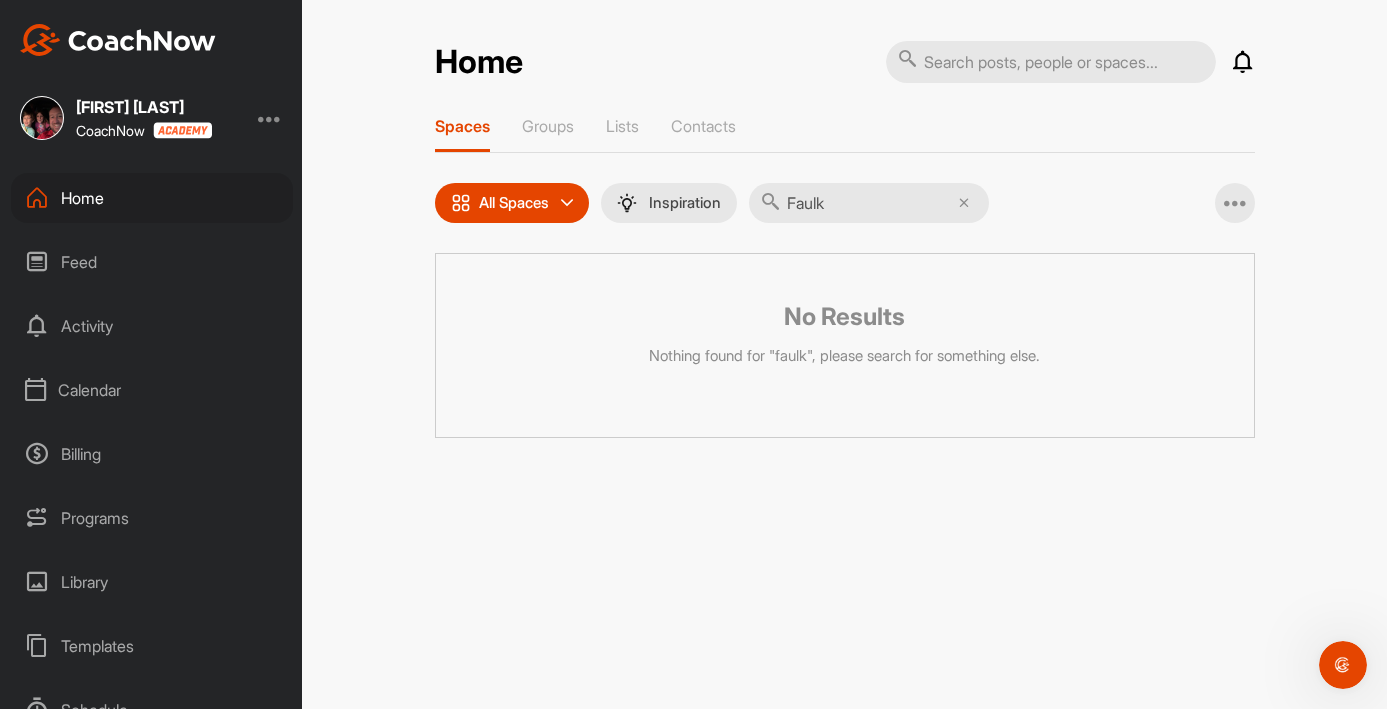 type on "Faulk" 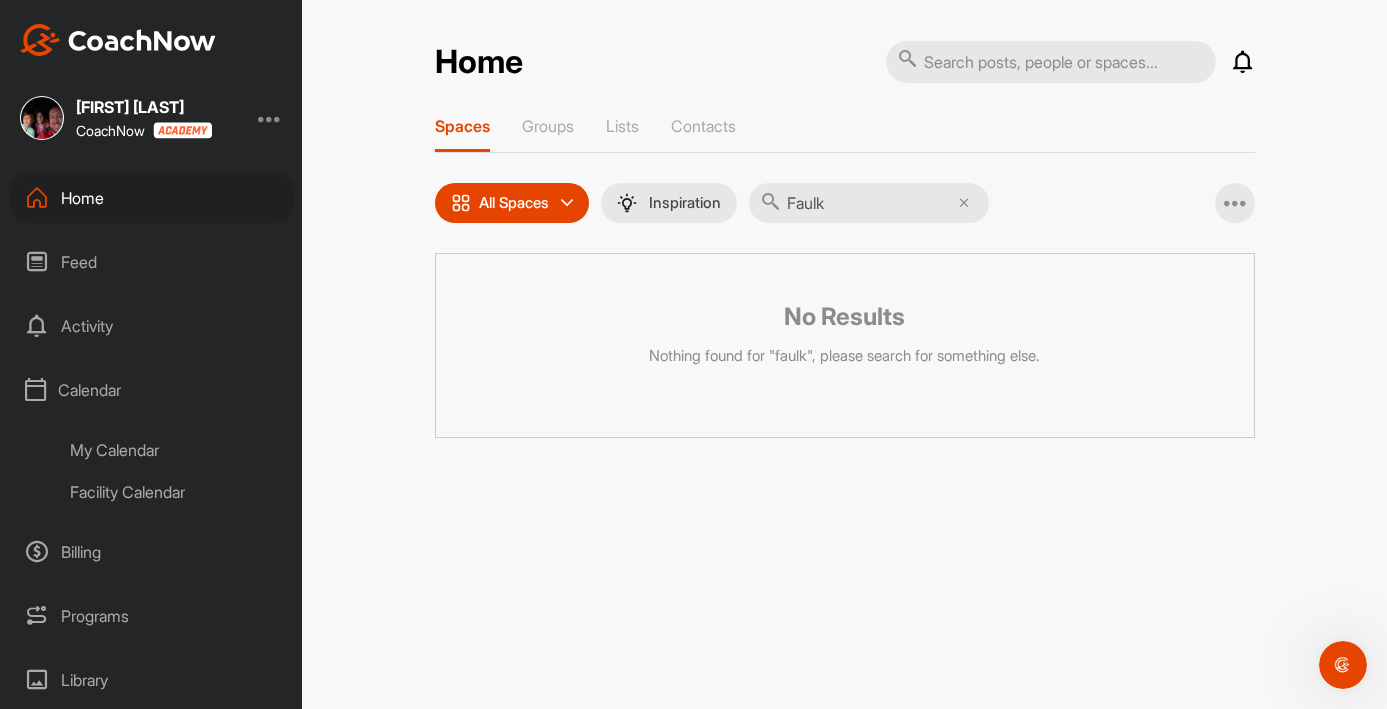 click on "My Calendar" at bounding box center [174, 450] 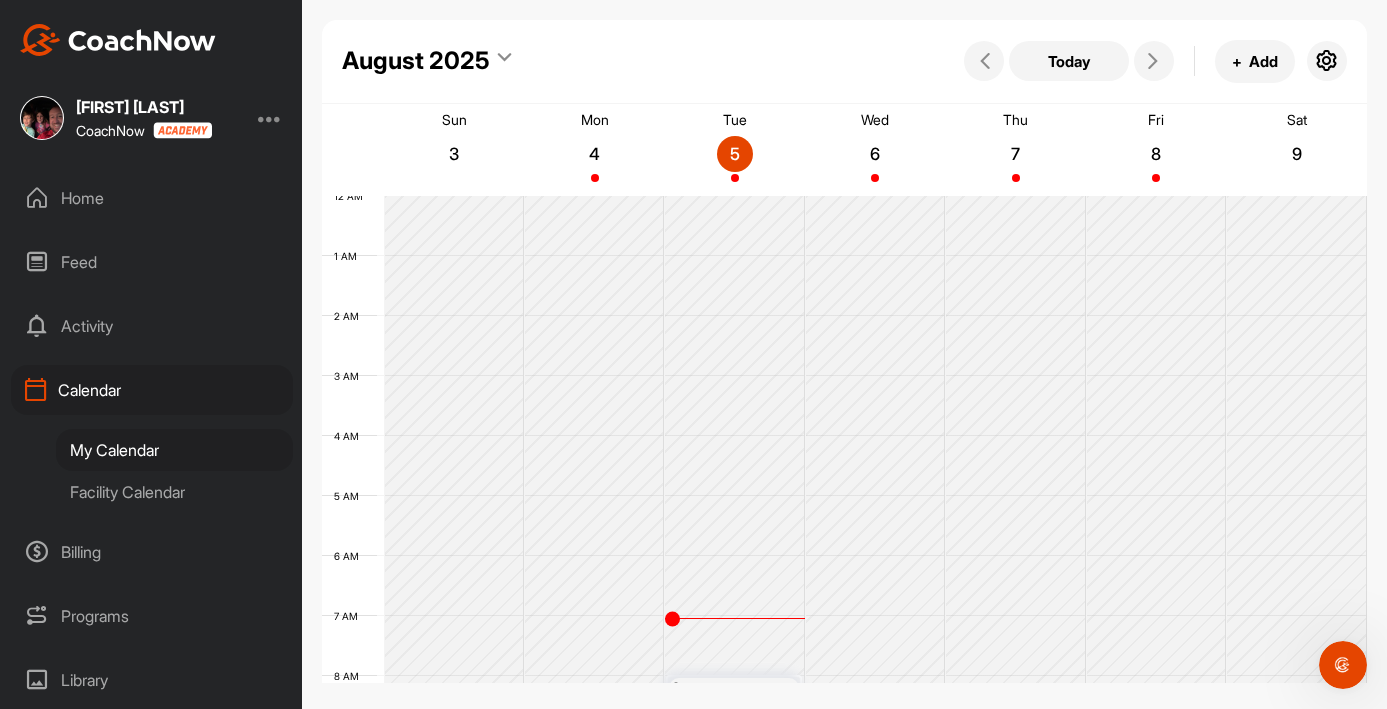scroll, scrollTop: 346, scrollLeft: 0, axis: vertical 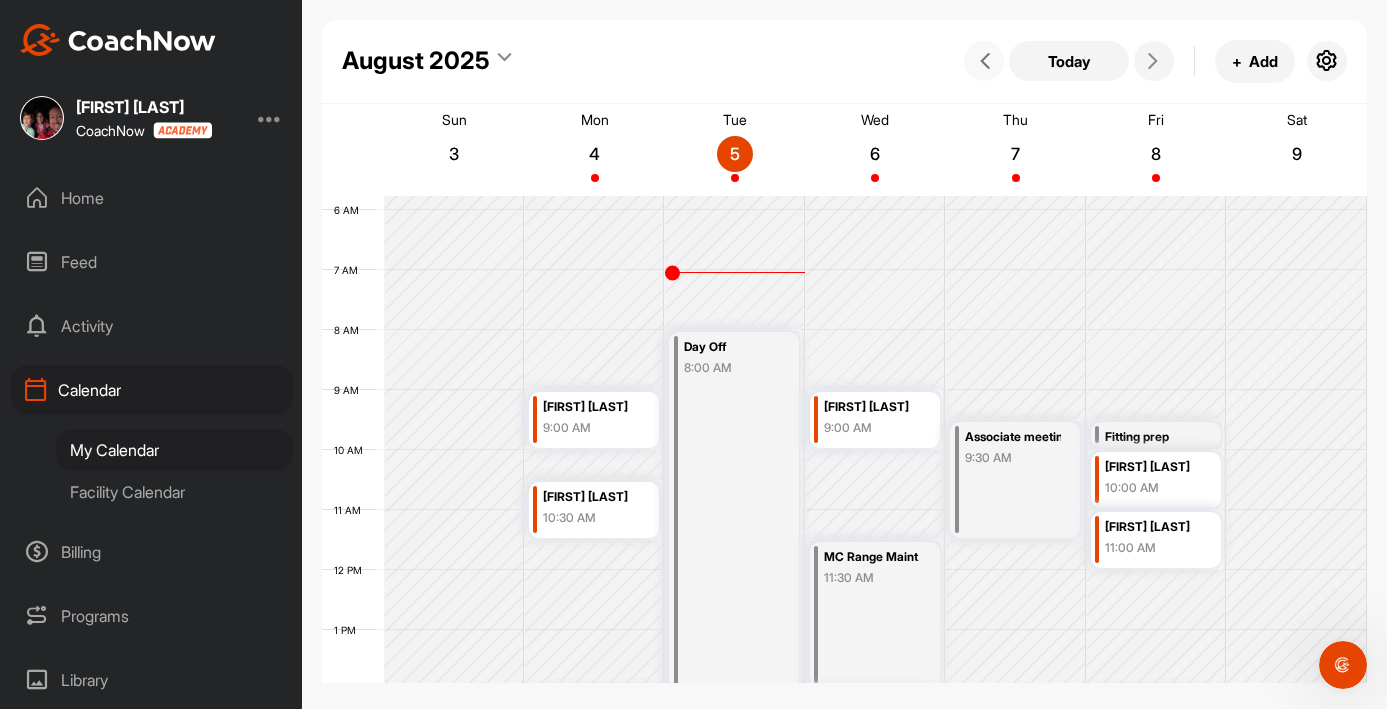 click at bounding box center [985, 61] 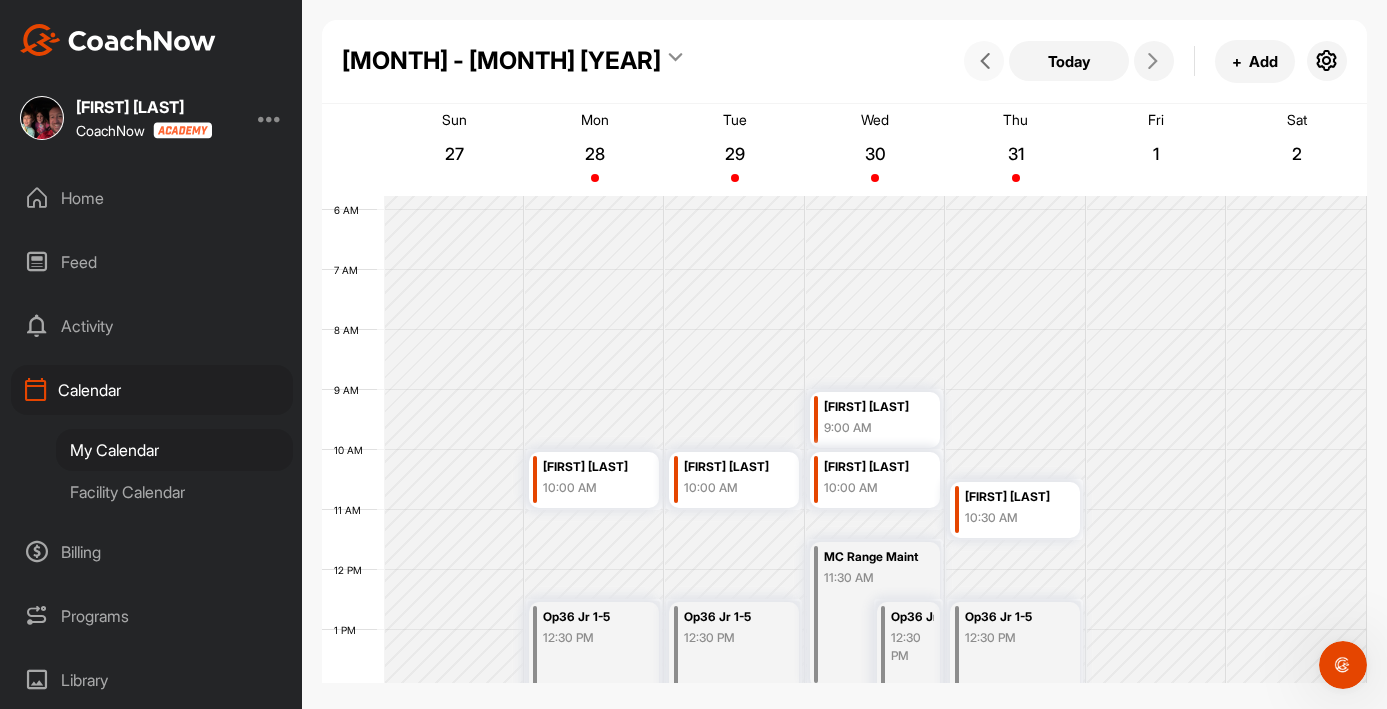 click at bounding box center (985, 61) 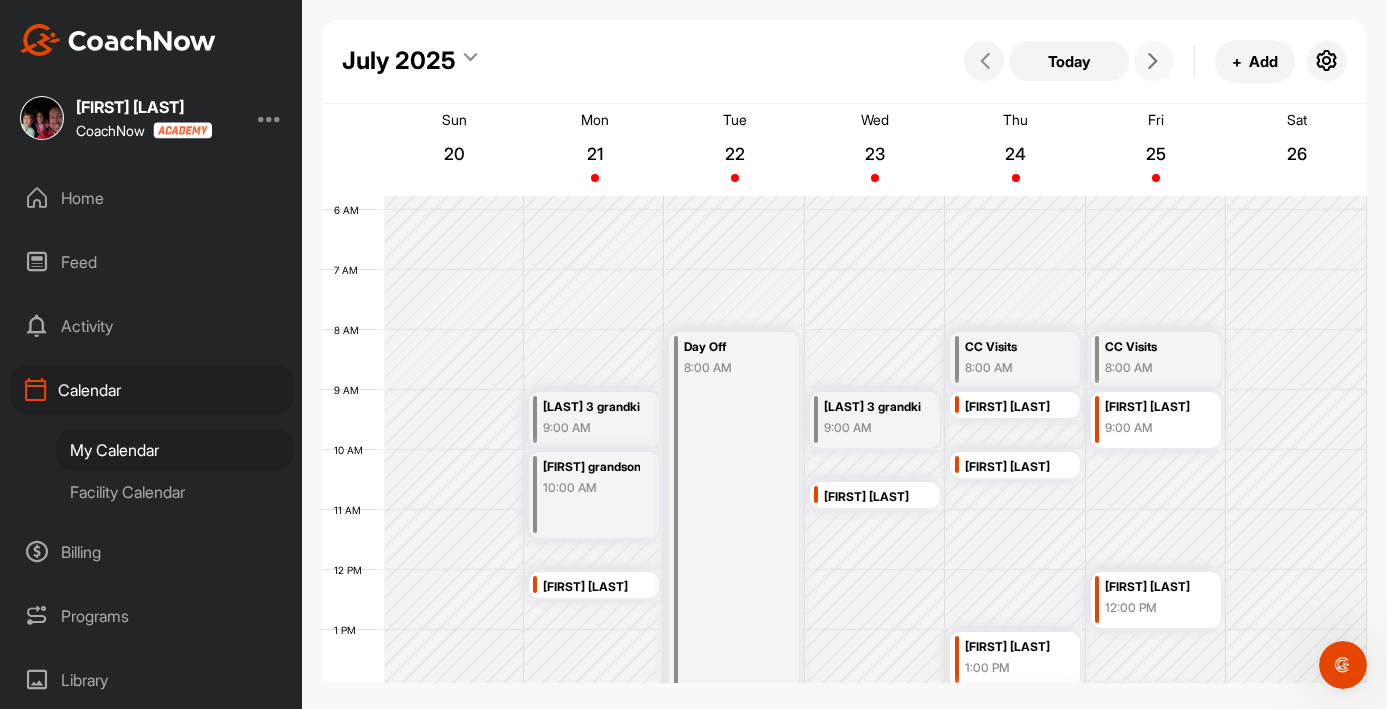 click at bounding box center [1154, 61] 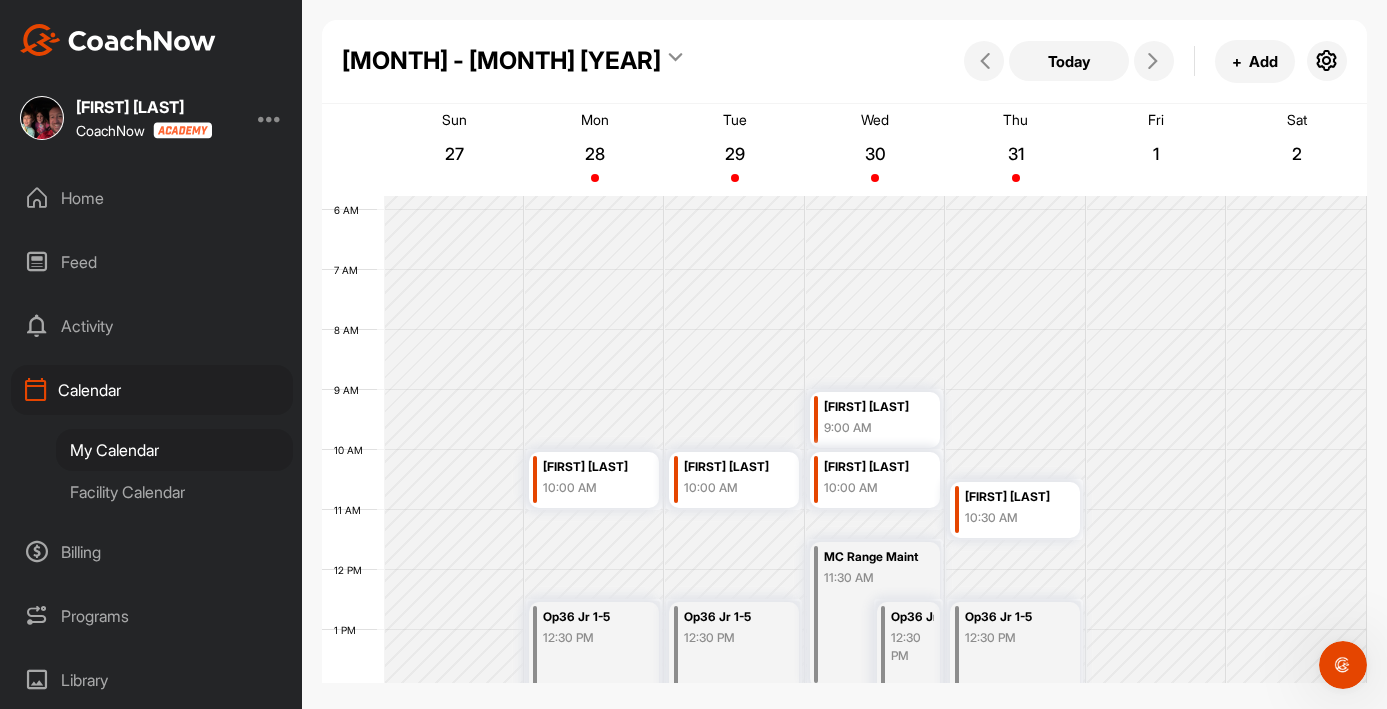 click on "Home" at bounding box center [152, 198] 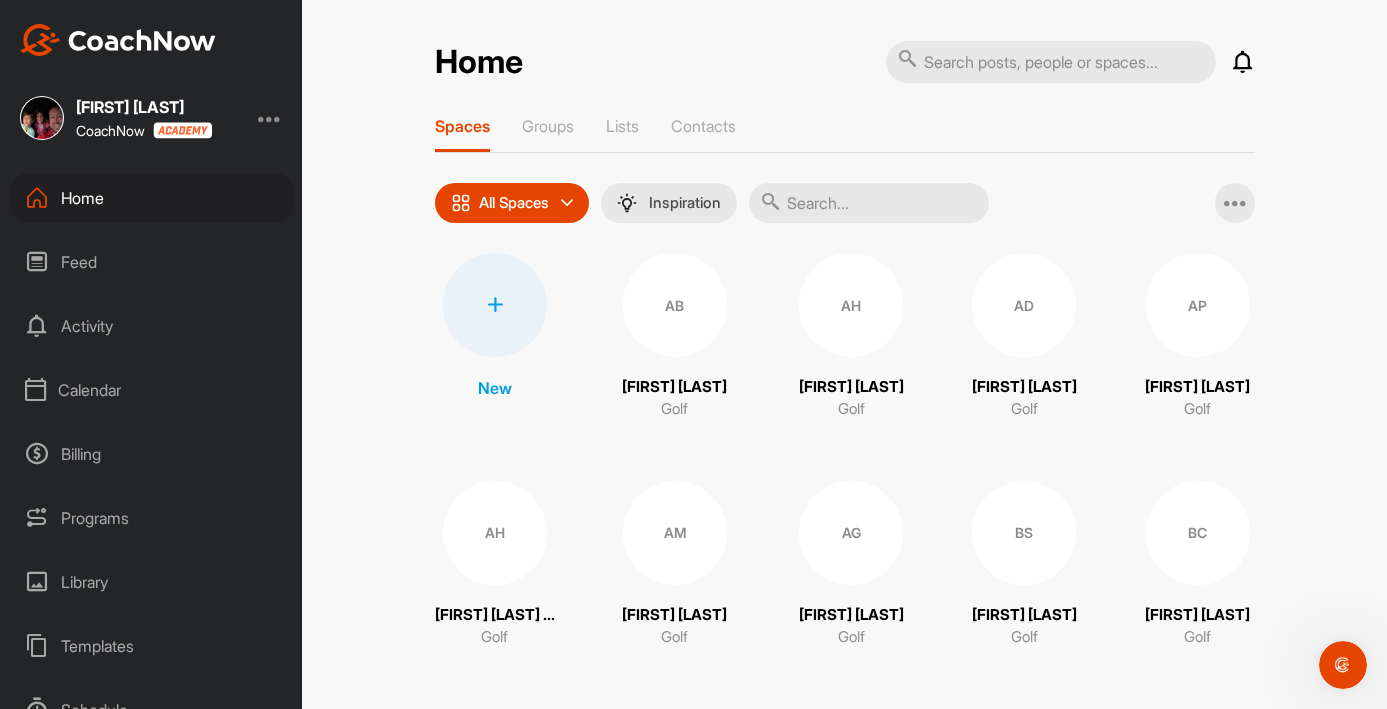 click at bounding box center (869, 203) 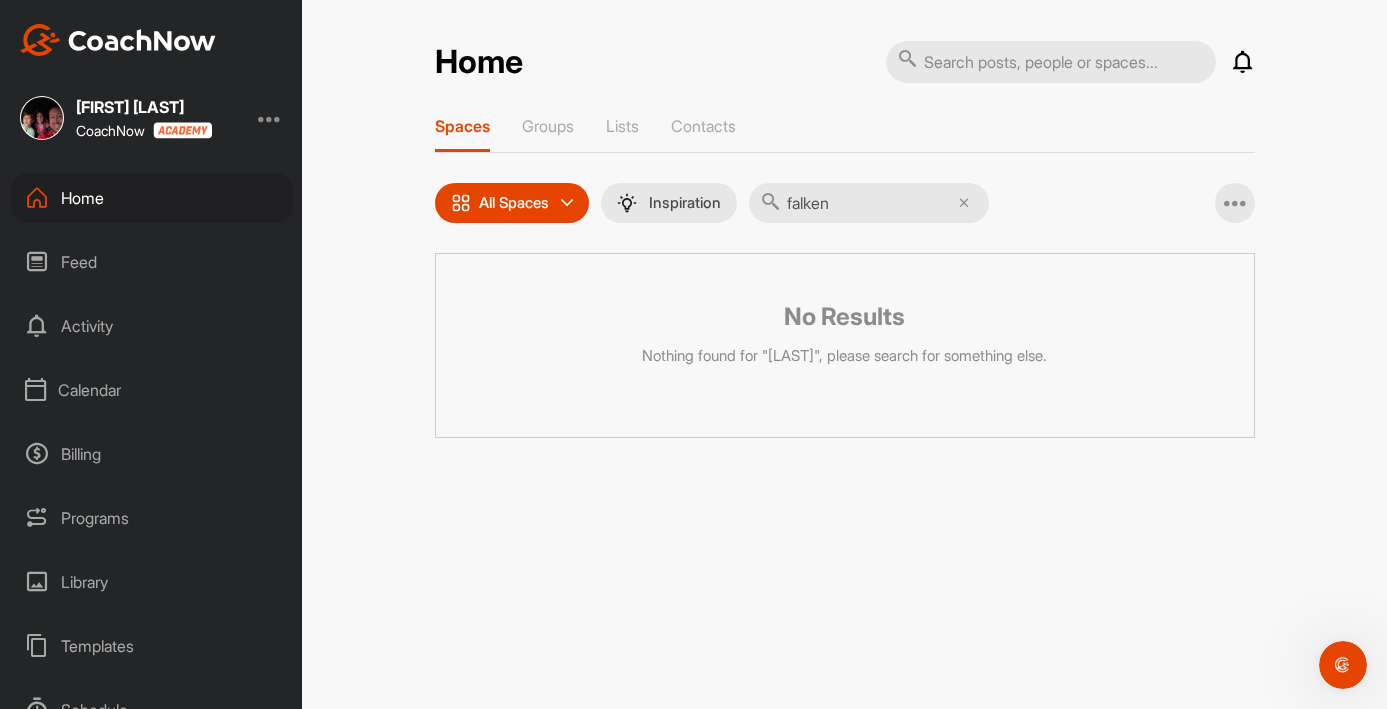 type on "falken" 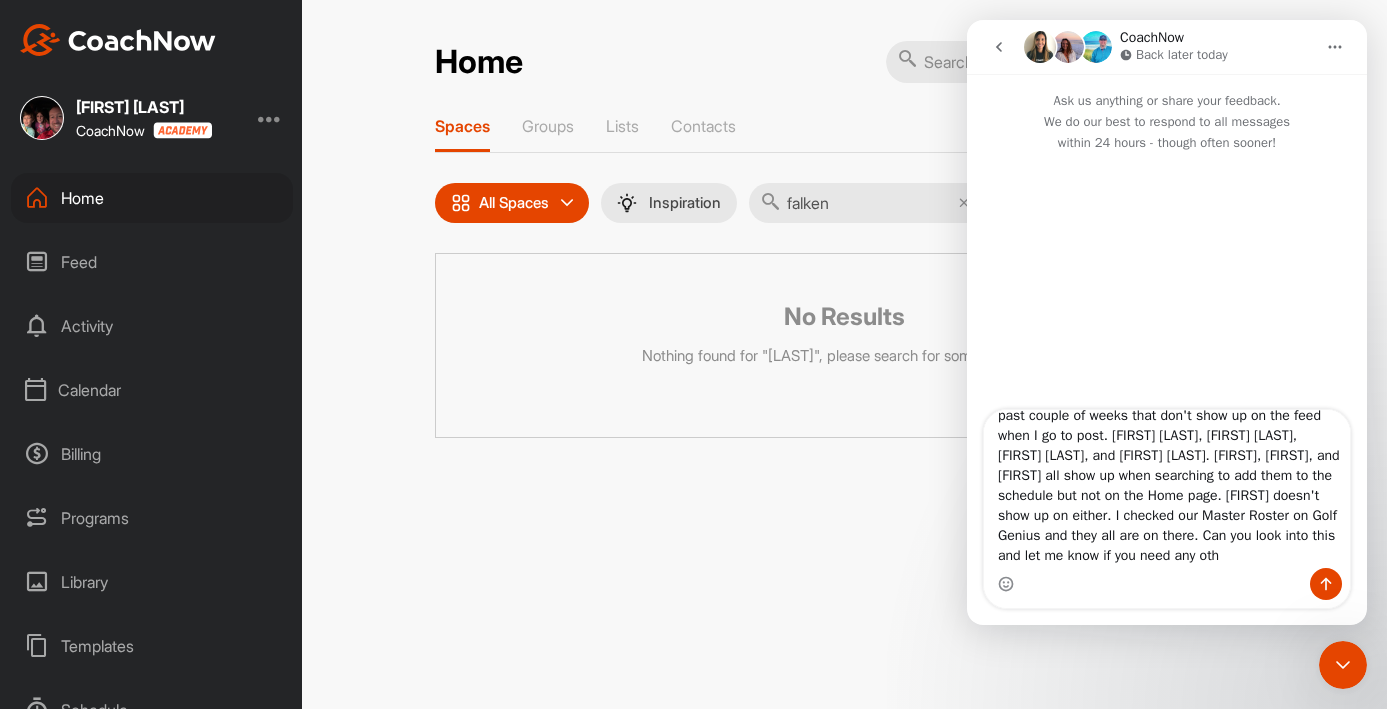 scroll, scrollTop: 52, scrollLeft: 0, axis: vertical 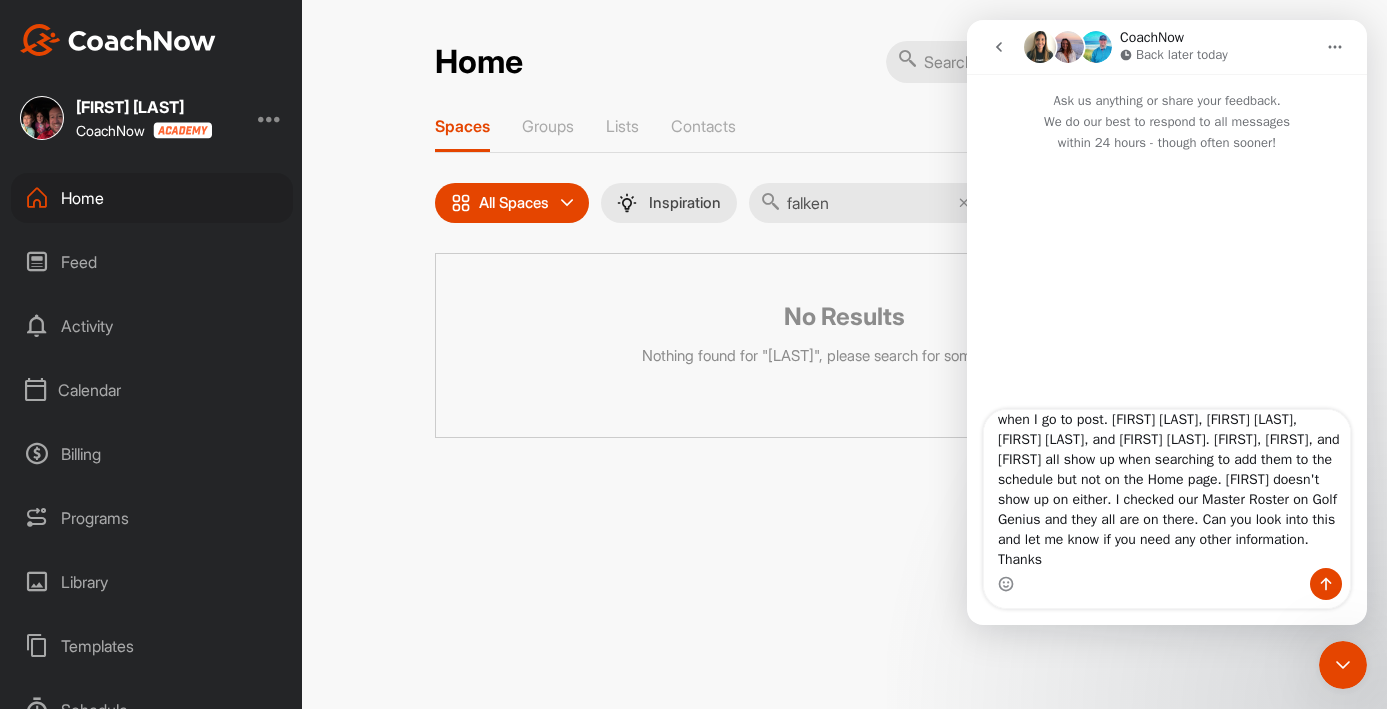 type on "I have 4 members that I have given lessons to in the past couple of weeks that don't show up on the feed when I go to post. [FIRST] [LAST], [FIRST] [LAST], [FIRST] [LAST], and [FIRST] [LAST]. [FIRST], [FIRST], and [FIRST] all show up when searching to add them to the schedule but not on the Home page. [FIRST] doesn't show up on either. I checked our Master Roster on Golf Genius and they all are on there. Can you look into this and let me know if you need any other information. Thanks" 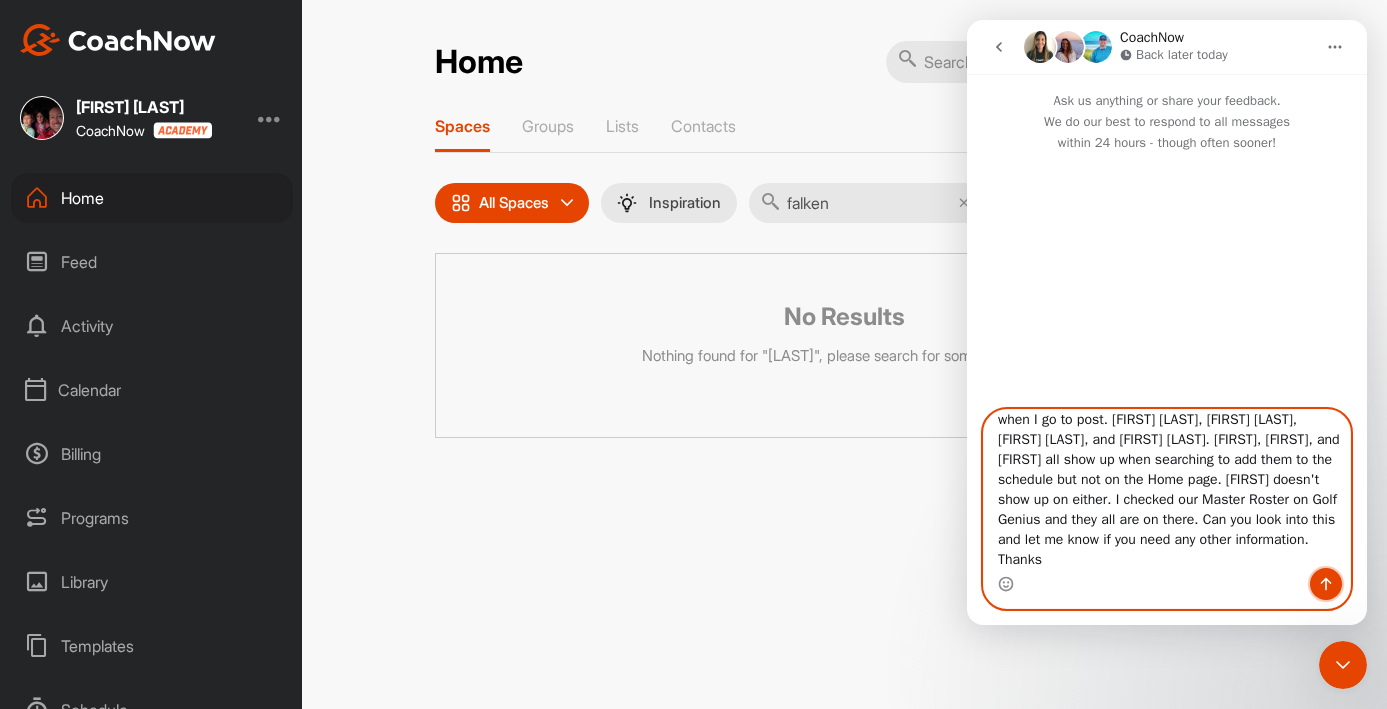 click 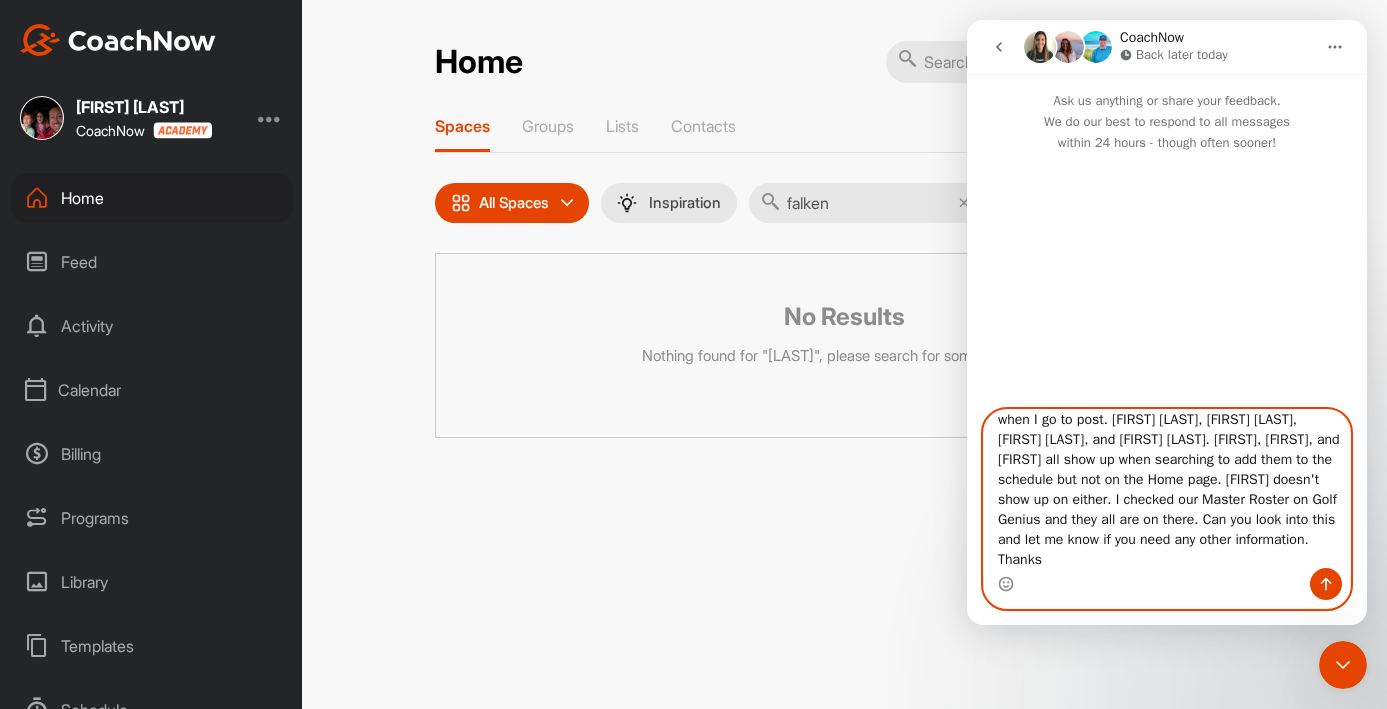 type 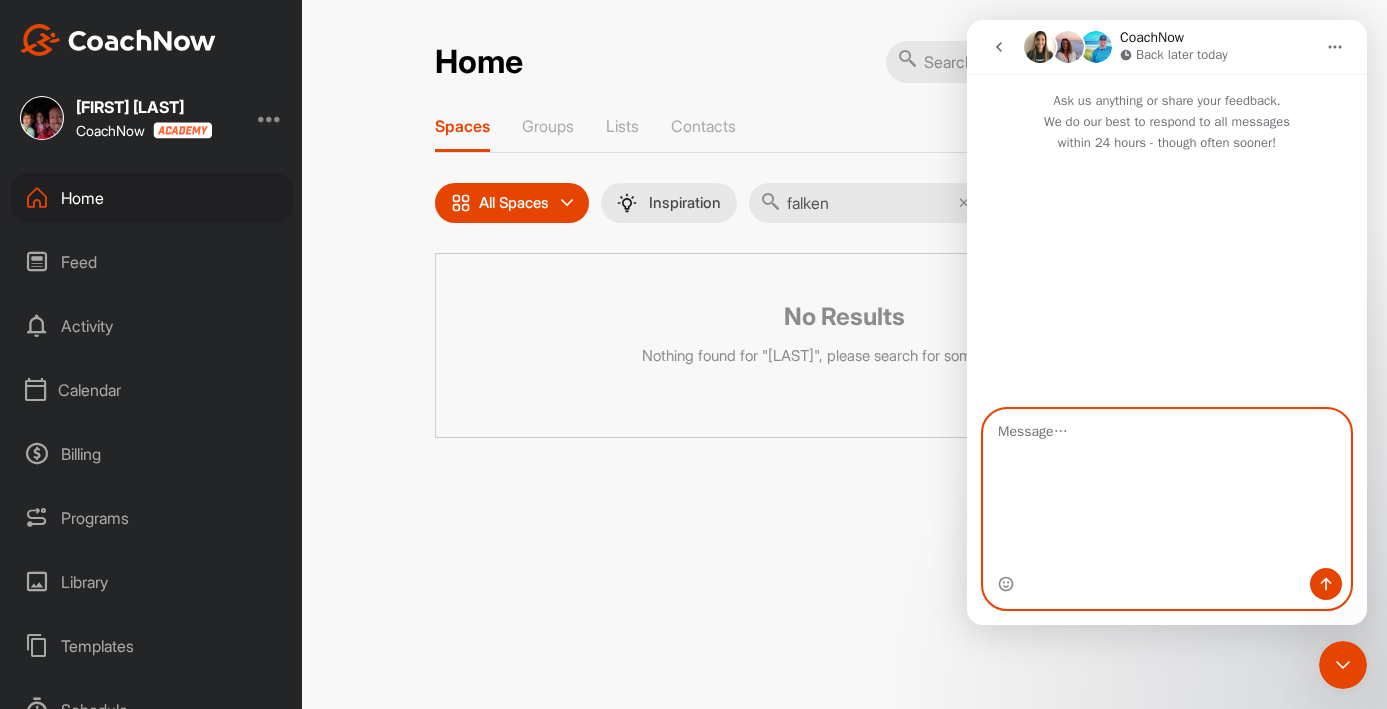 scroll, scrollTop: 0, scrollLeft: 0, axis: both 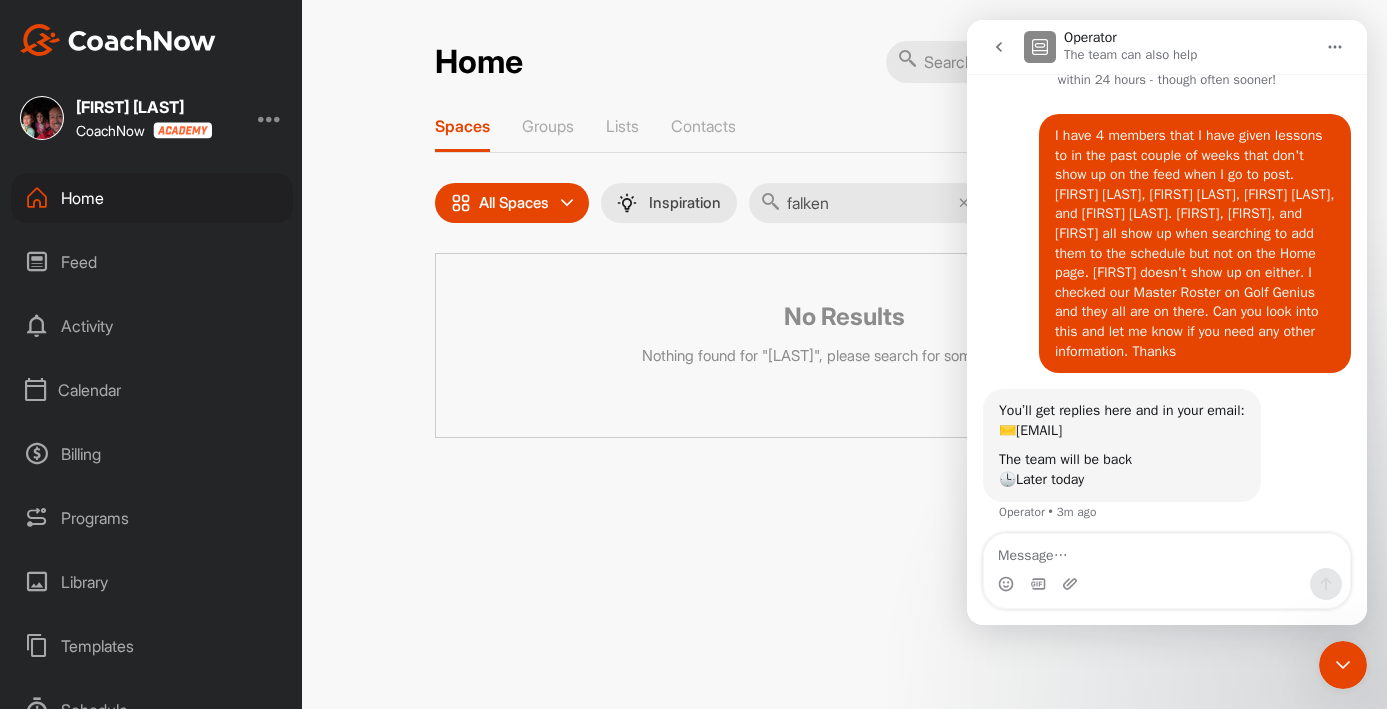 click at bounding box center [270, 118] 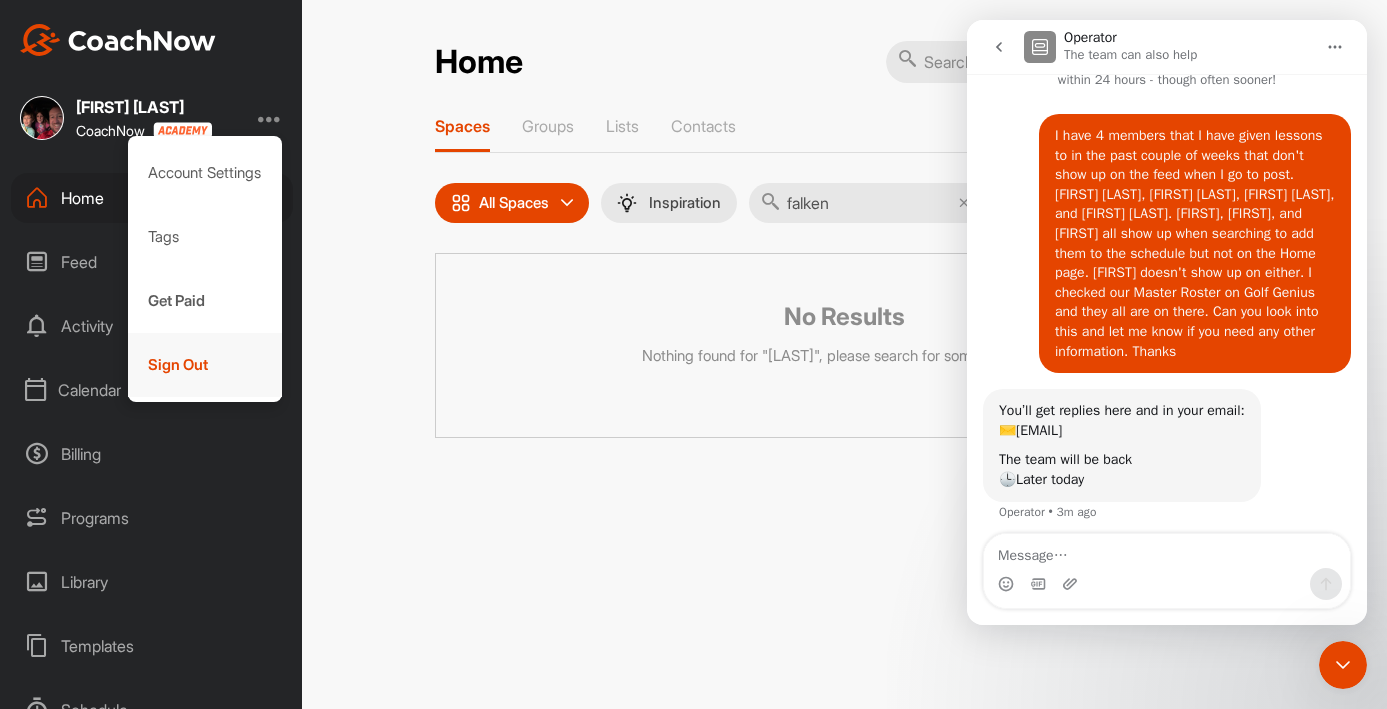 click on "Sign Out" at bounding box center [205, 365] 